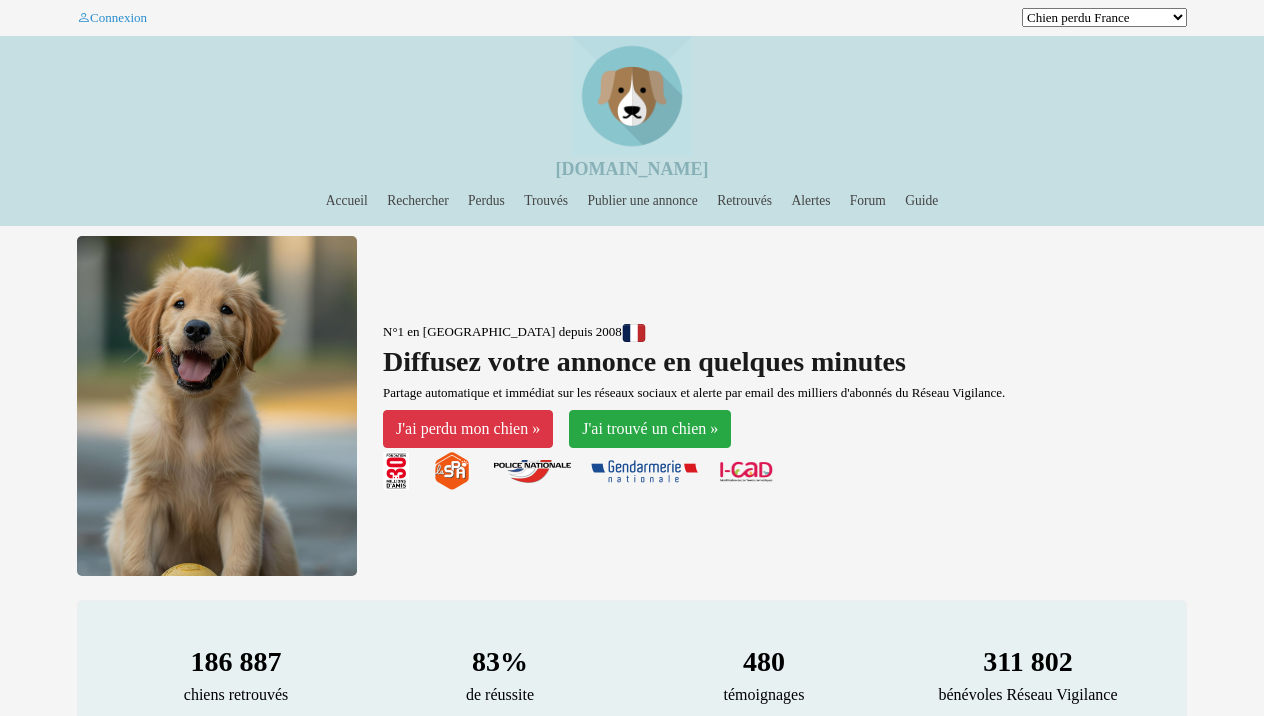 scroll, scrollTop: 0, scrollLeft: 0, axis: both 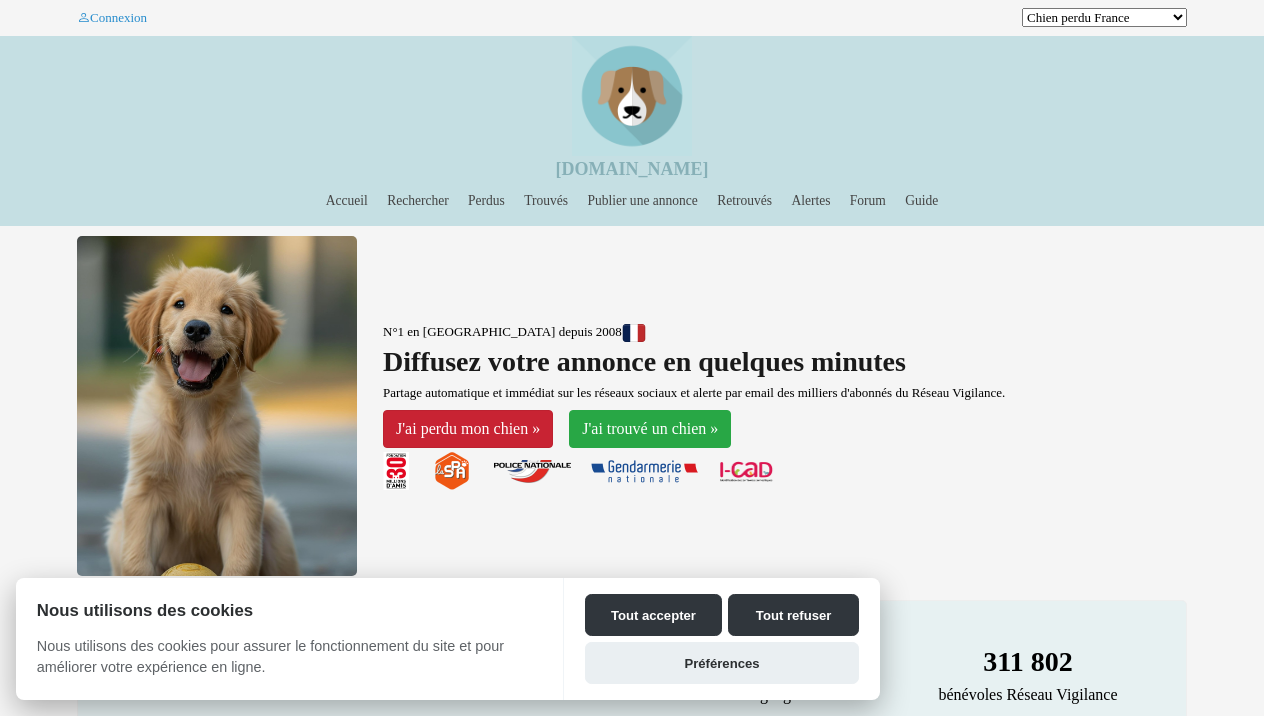 click on "J'ai perdu mon chien »" at bounding box center (468, 429) 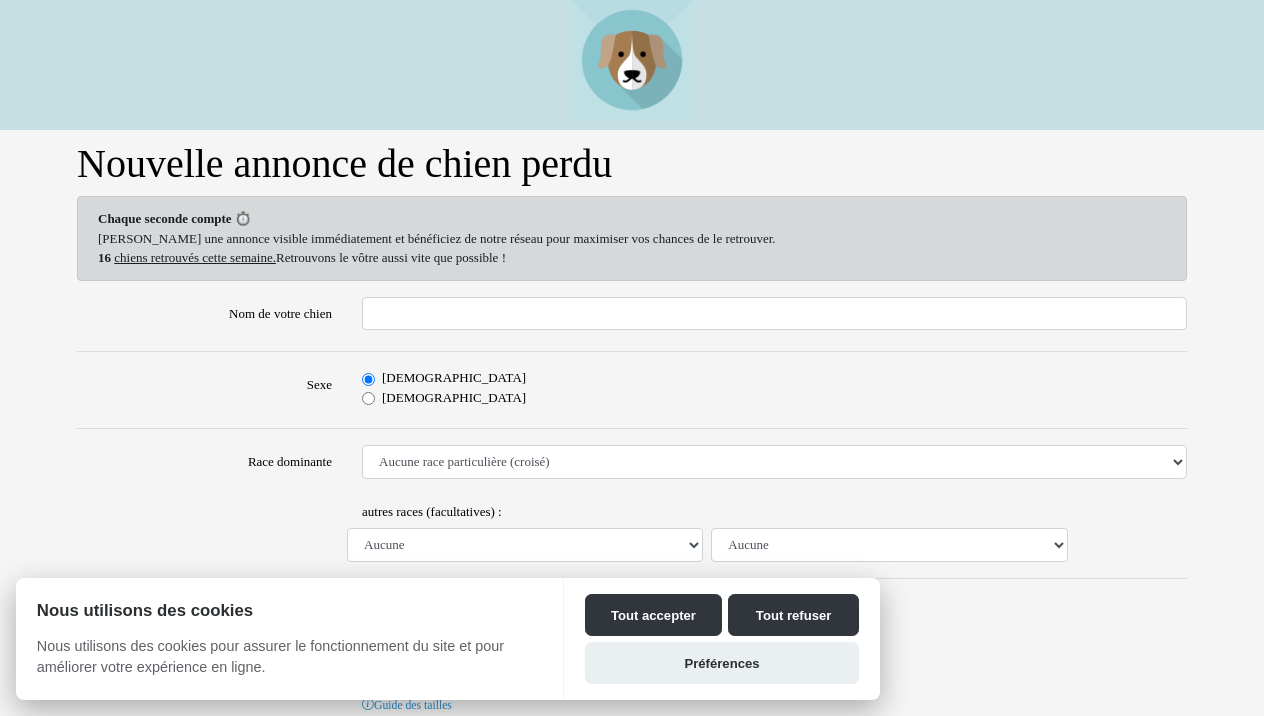 scroll, scrollTop: 0, scrollLeft: 0, axis: both 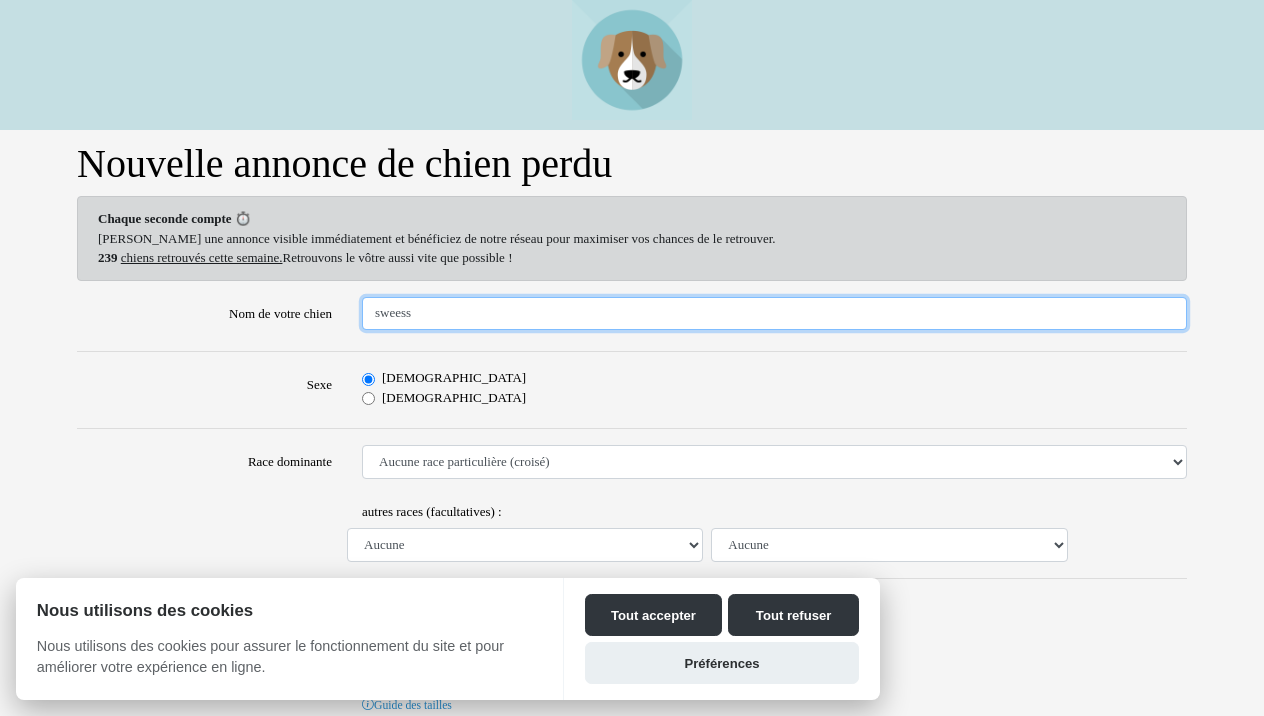 type on "sweess" 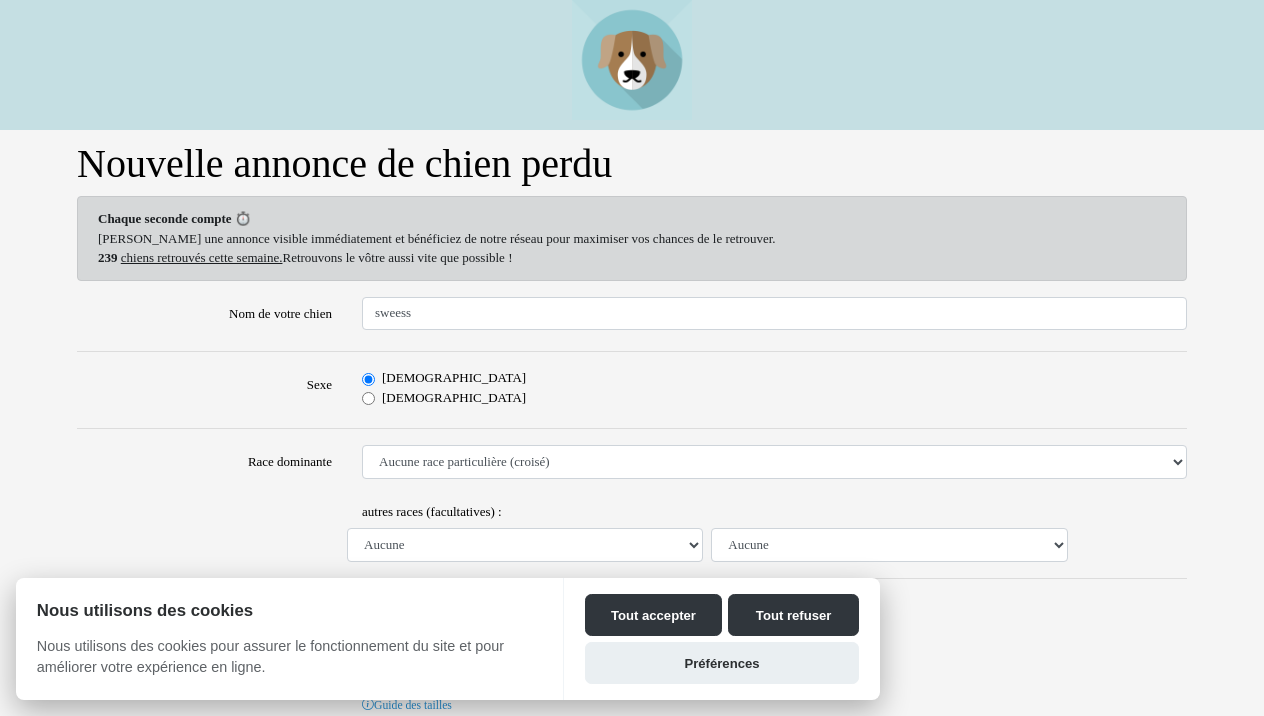 click on "[DEMOGRAPHIC_DATA]" at bounding box center (368, 398) 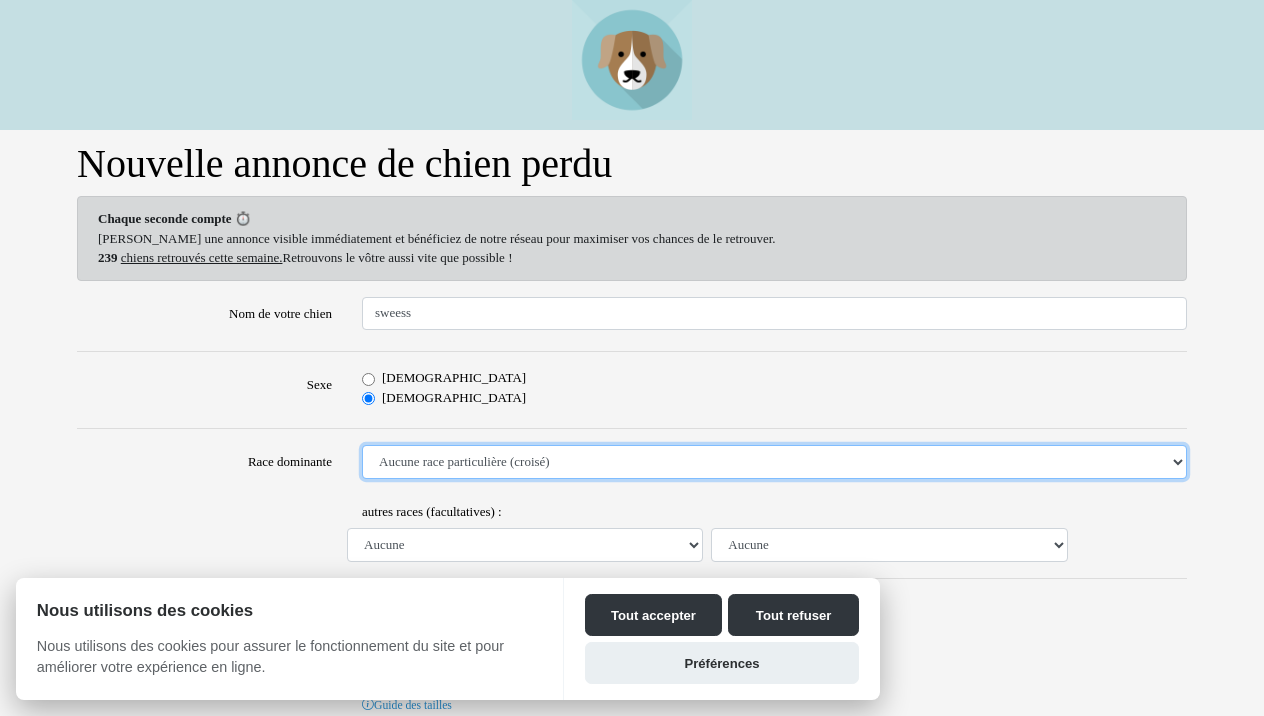 select on "61" 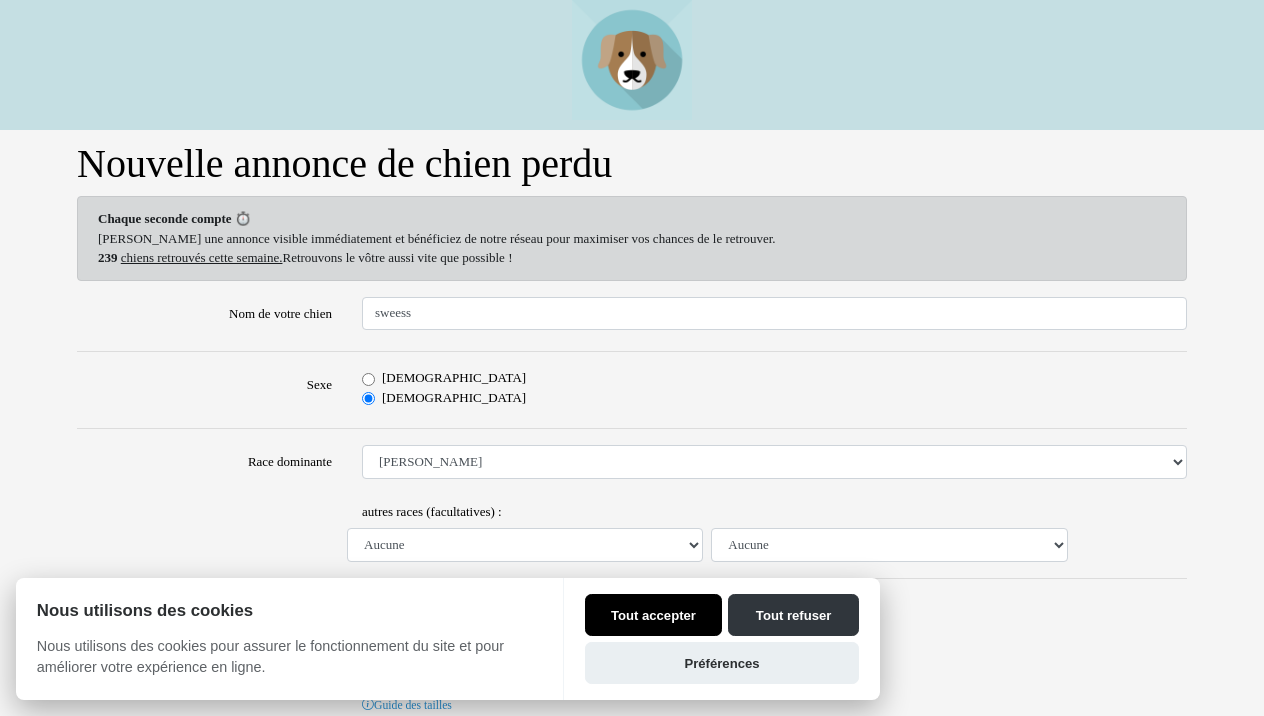 click on "Tout accepter" at bounding box center (653, 615) 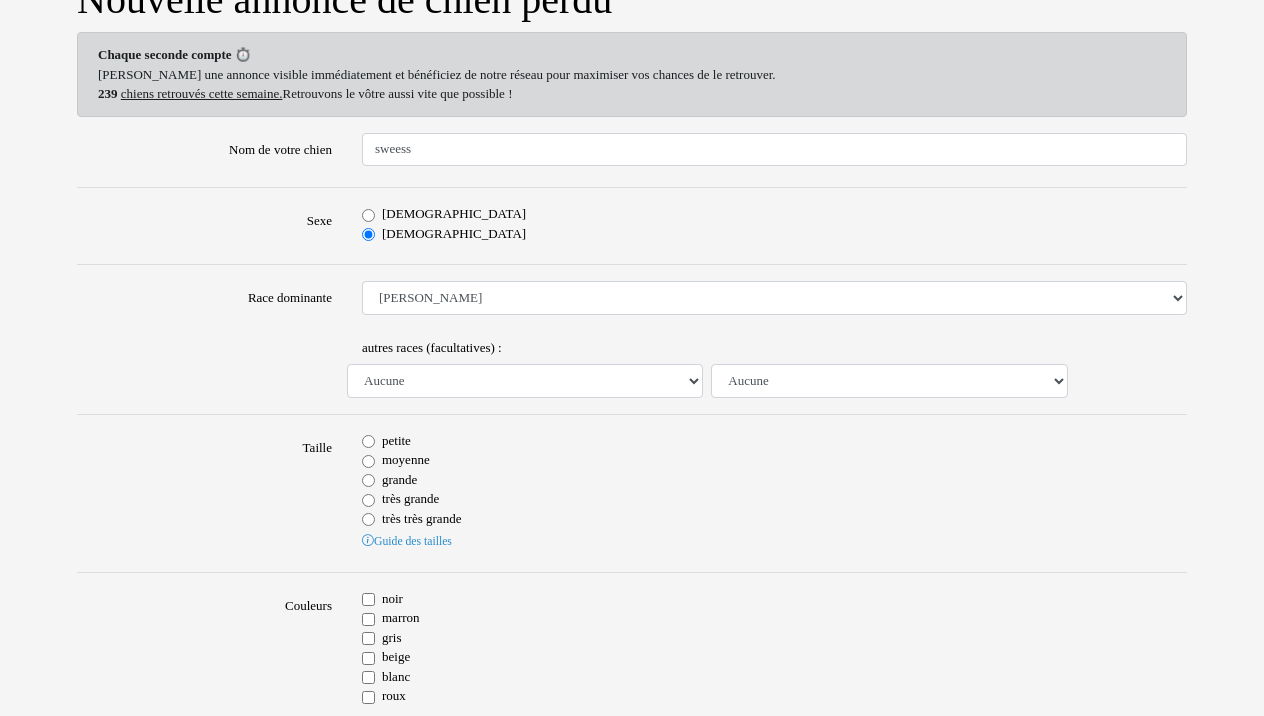 scroll, scrollTop: 171, scrollLeft: 0, axis: vertical 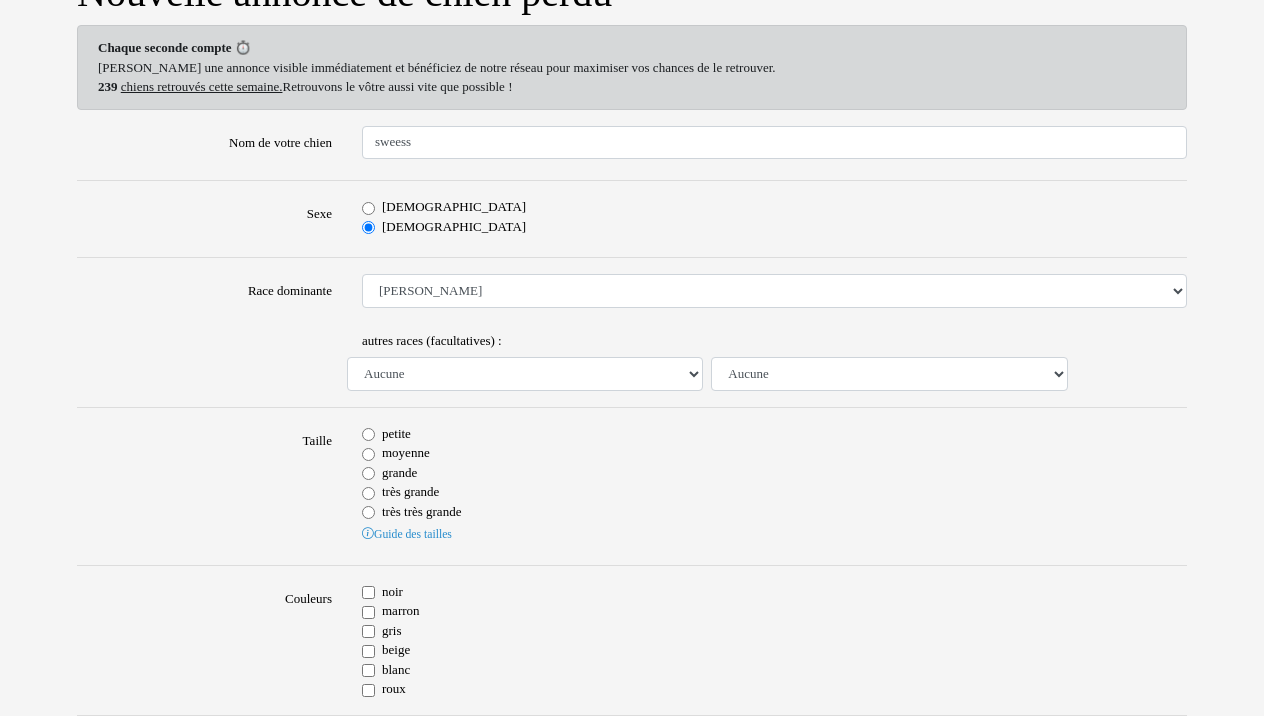 click on "grande" at bounding box center [368, 473] 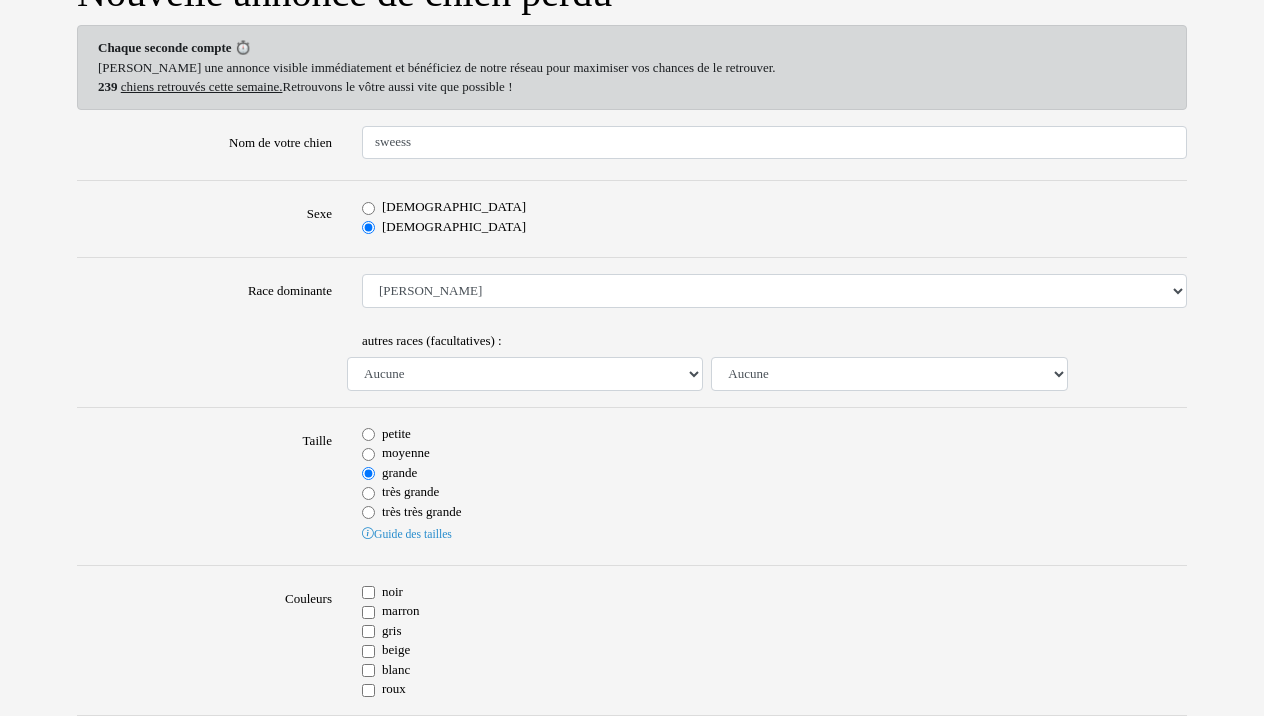 click on "noir" at bounding box center (368, 592) 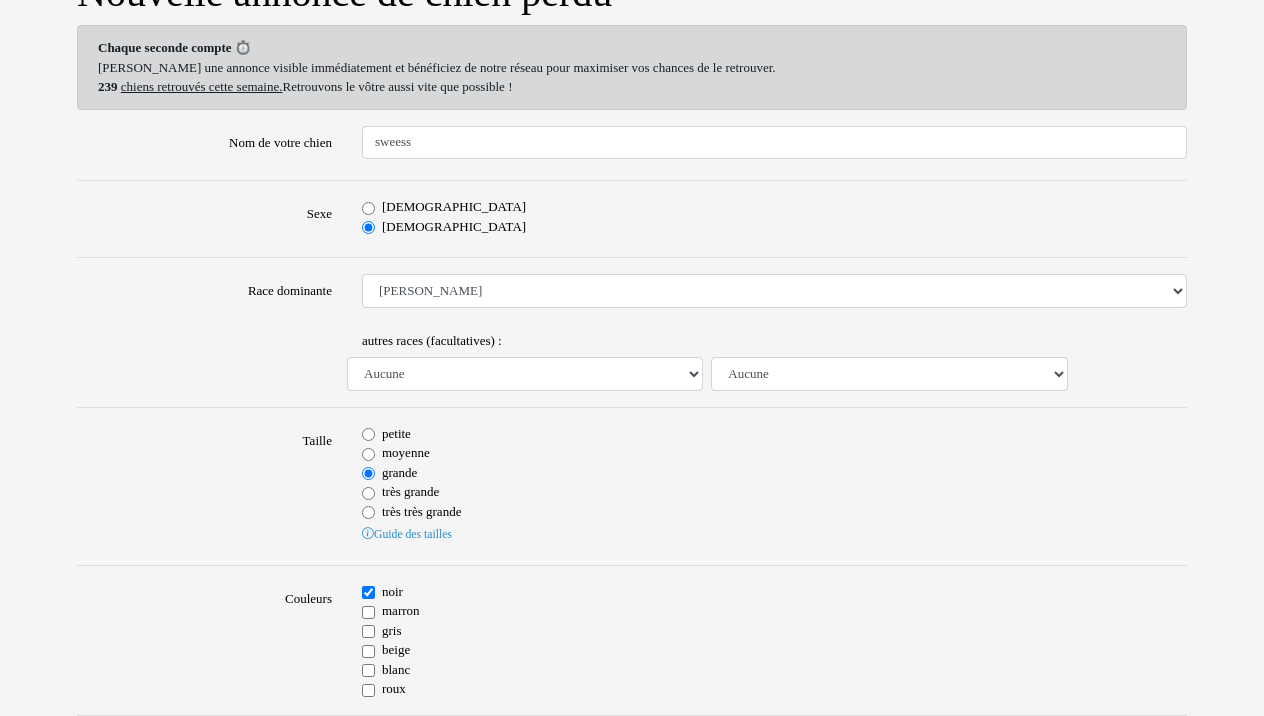 click on "blanc" at bounding box center [368, 670] 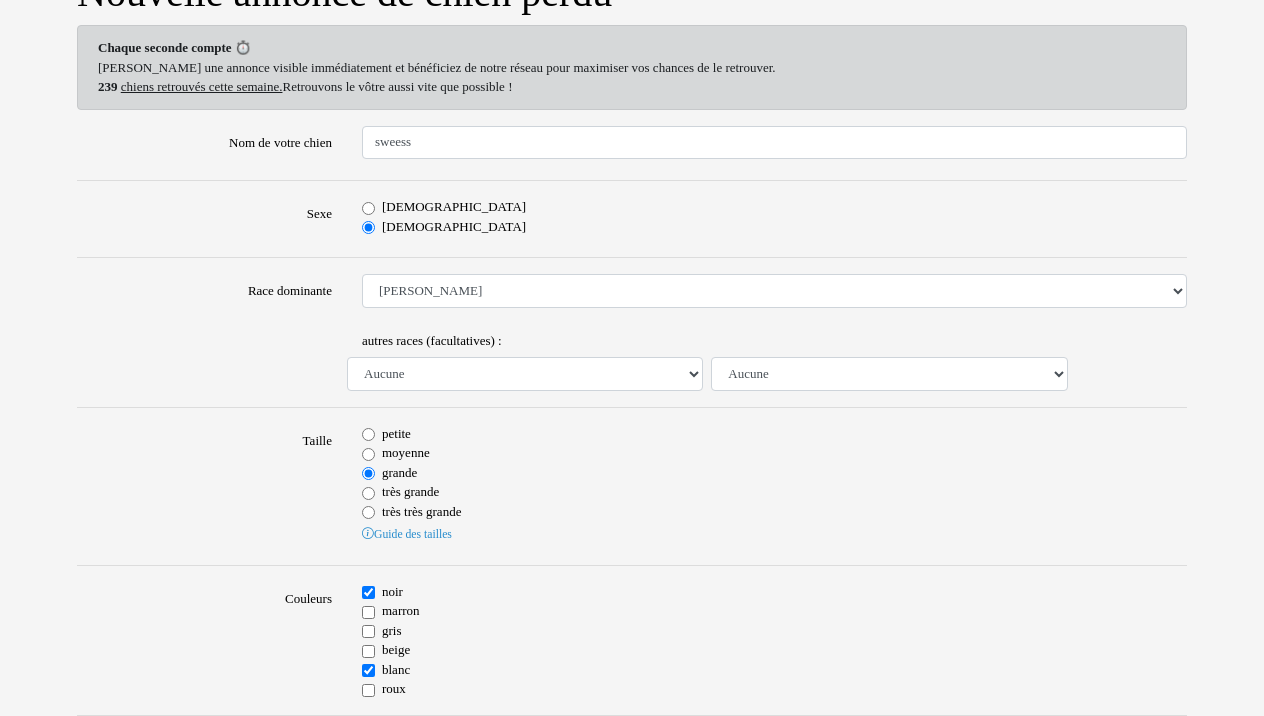 click on "marron" at bounding box center [368, 612] 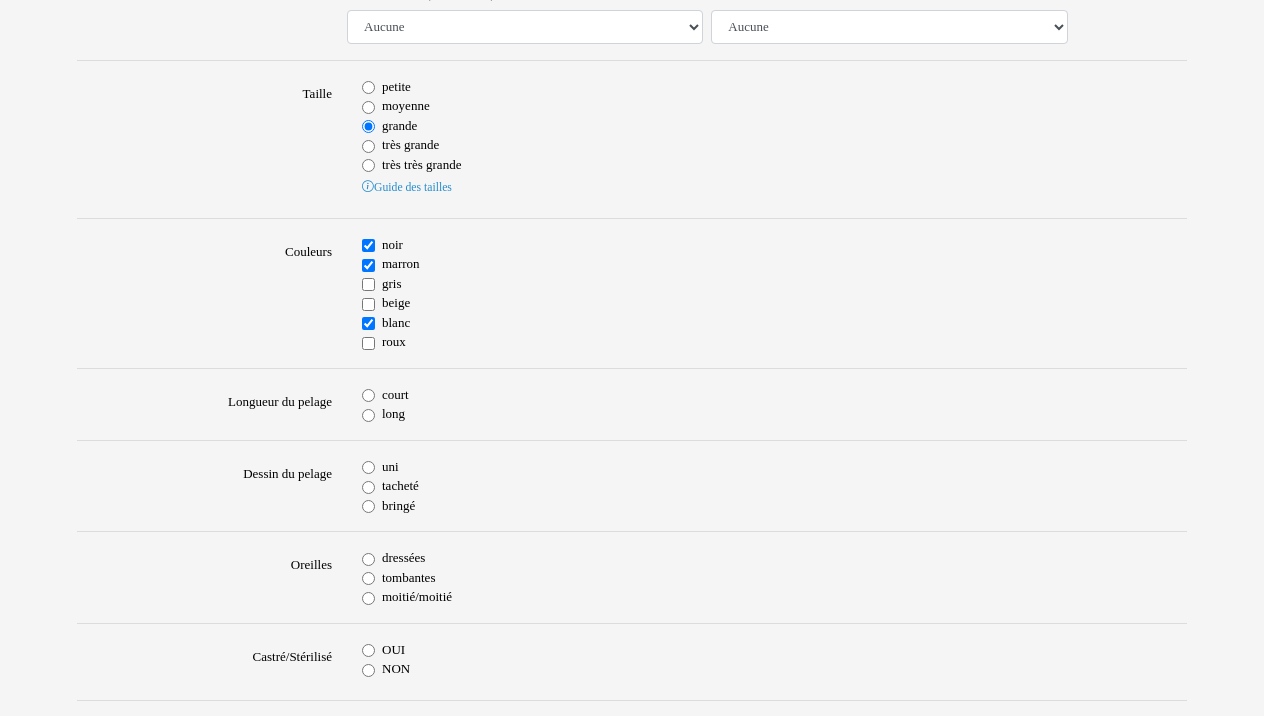scroll, scrollTop: 540, scrollLeft: 0, axis: vertical 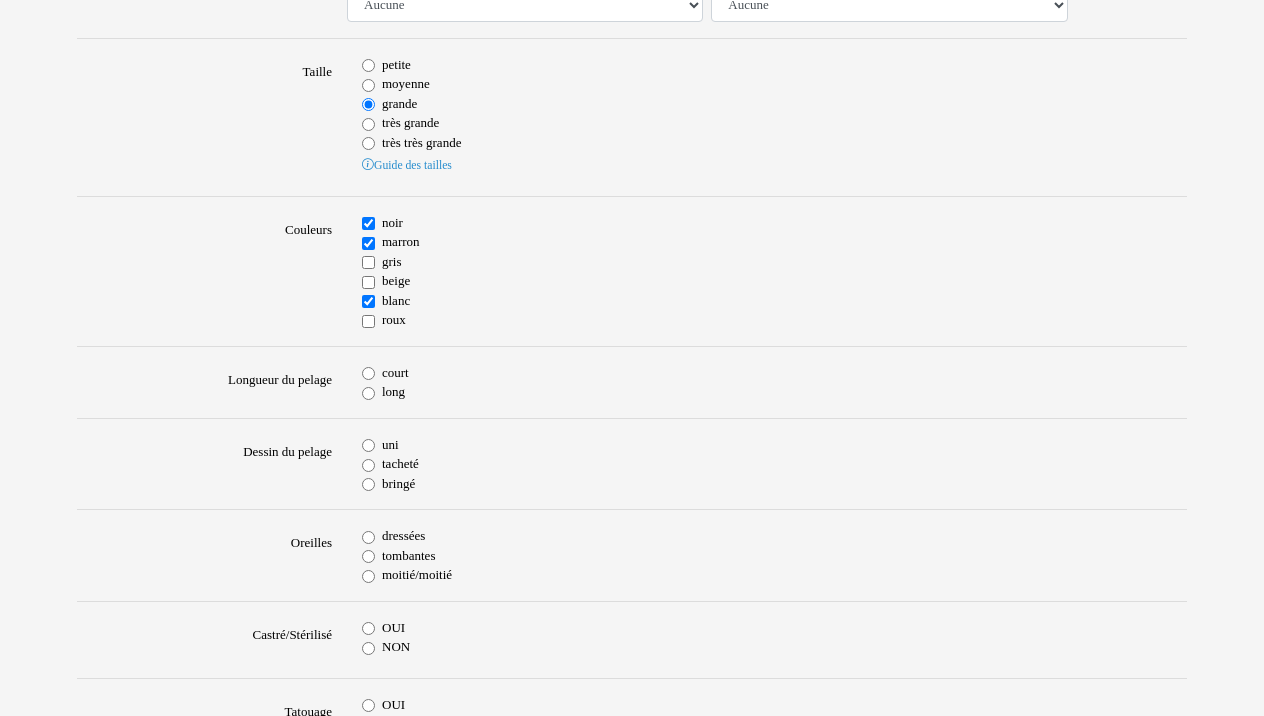 click on "long" at bounding box center (368, 393) 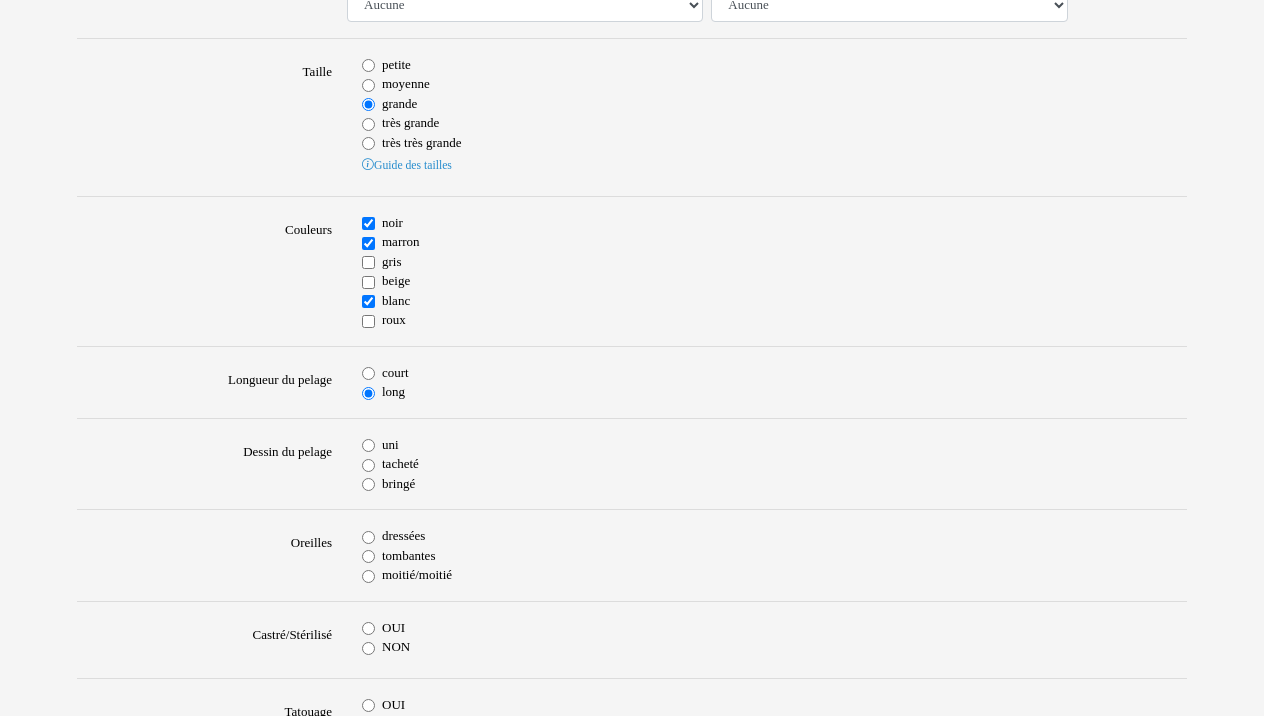 click on "tombantes" at bounding box center [368, 556] 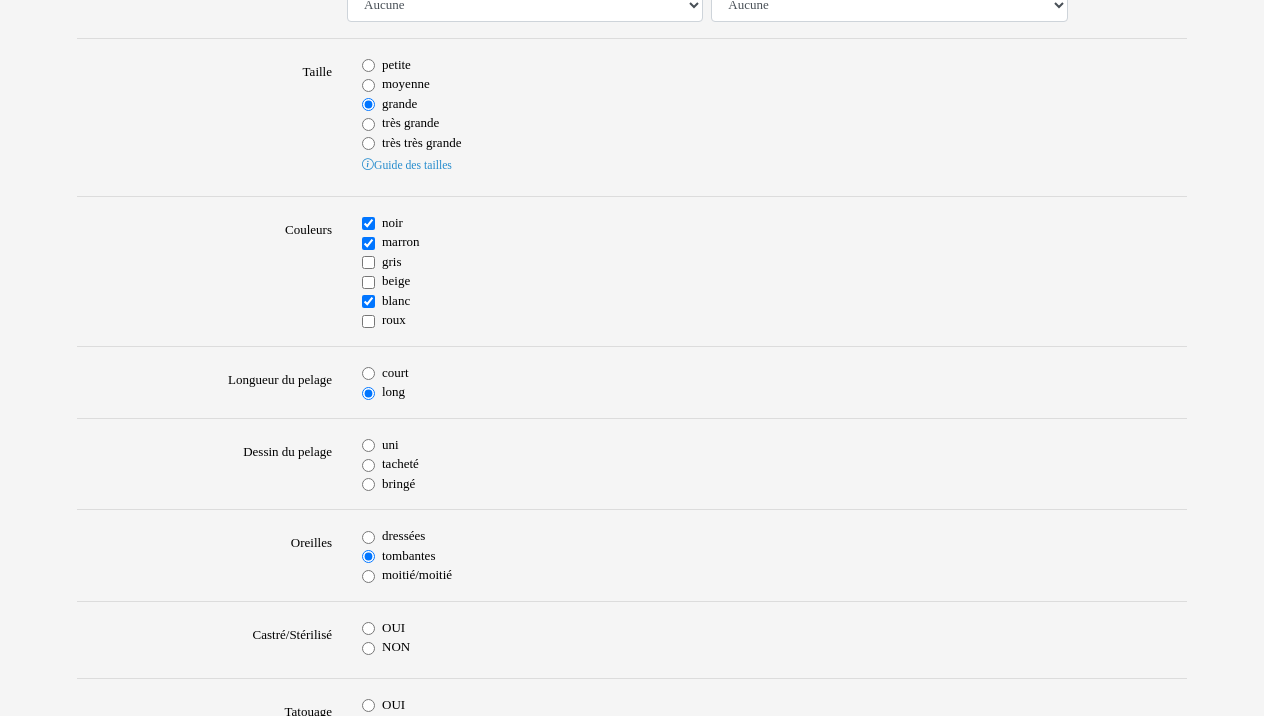 click on "NON" at bounding box center (368, 648) 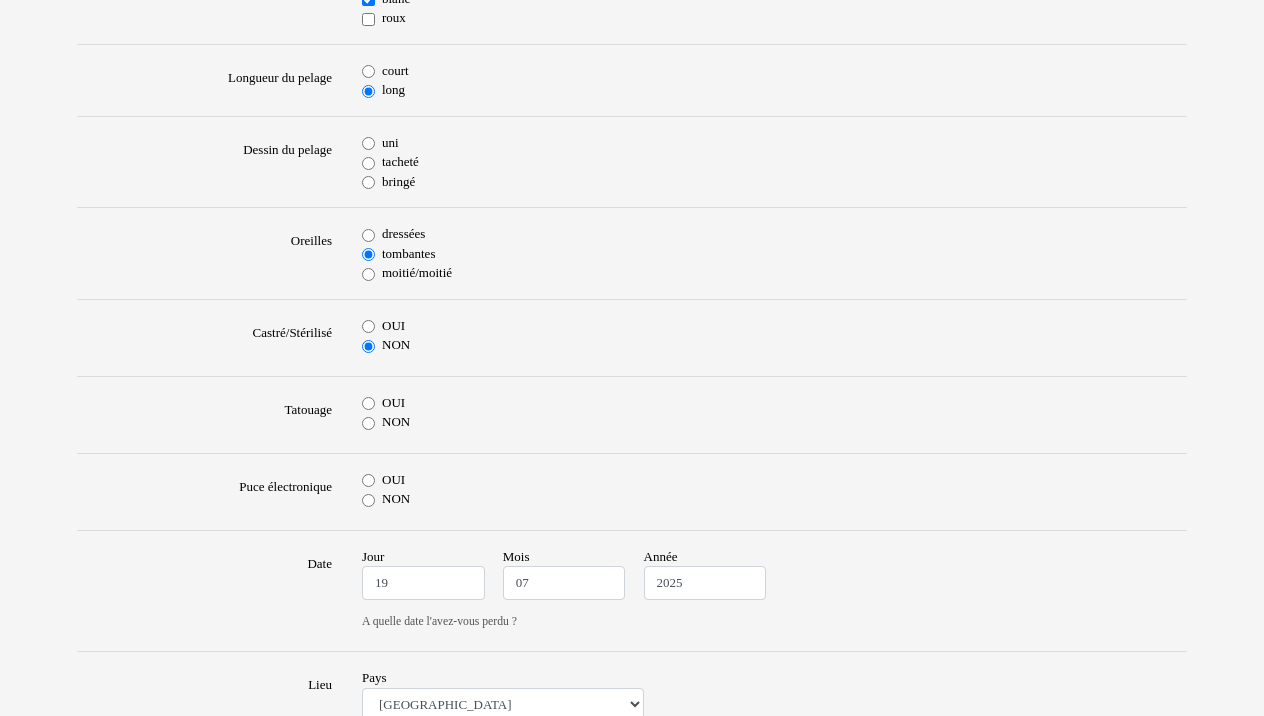 scroll, scrollTop: 858, scrollLeft: 0, axis: vertical 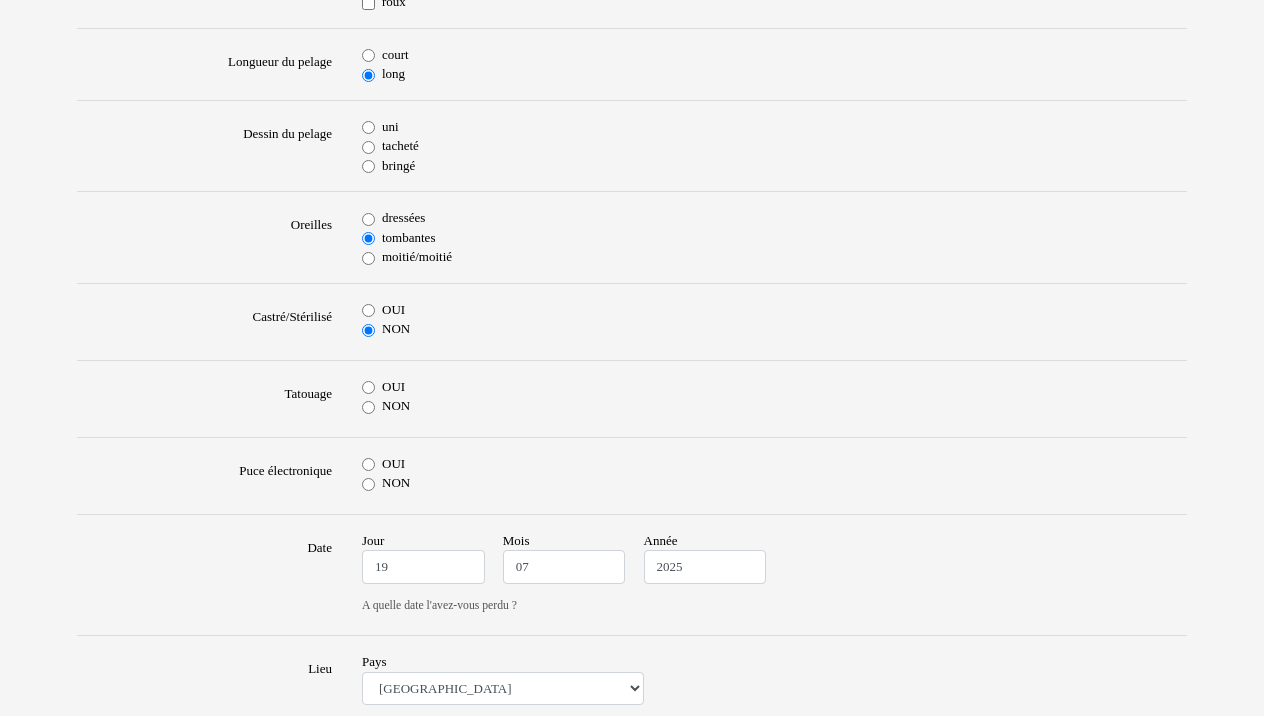 click on "OUI" at bounding box center [368, 464] 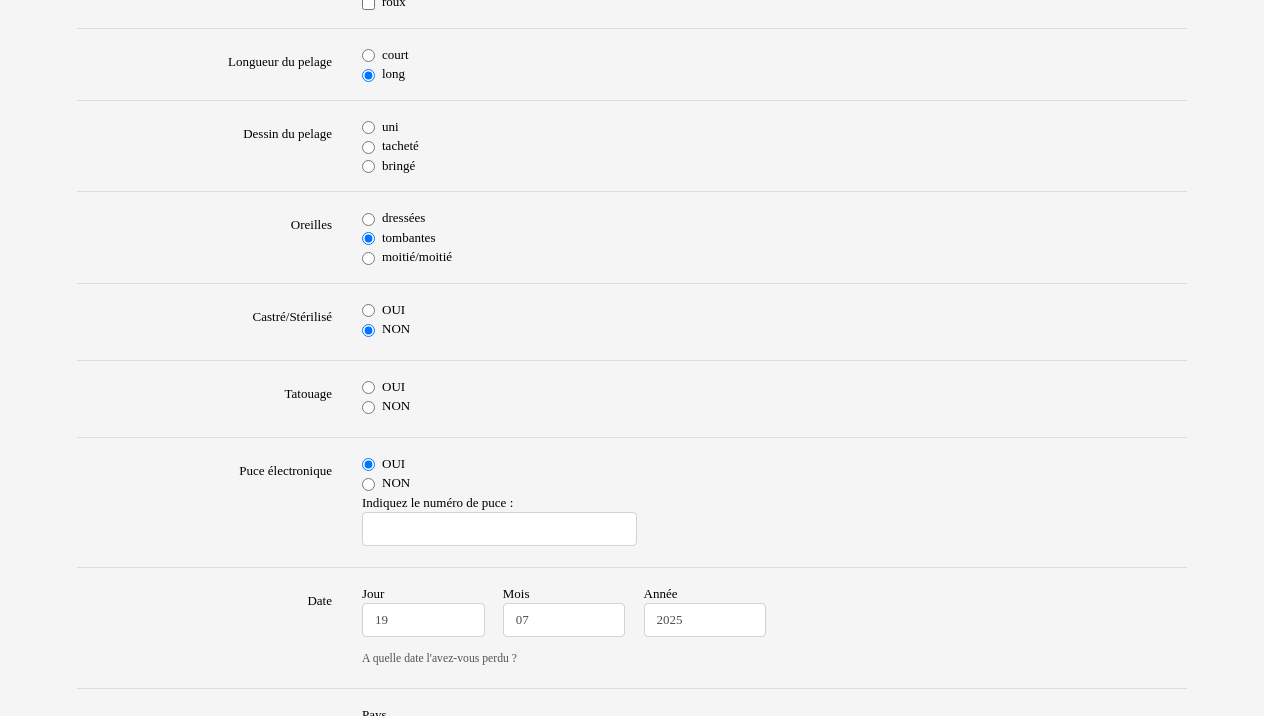 click on "NON" at bounding box center [368, 407] 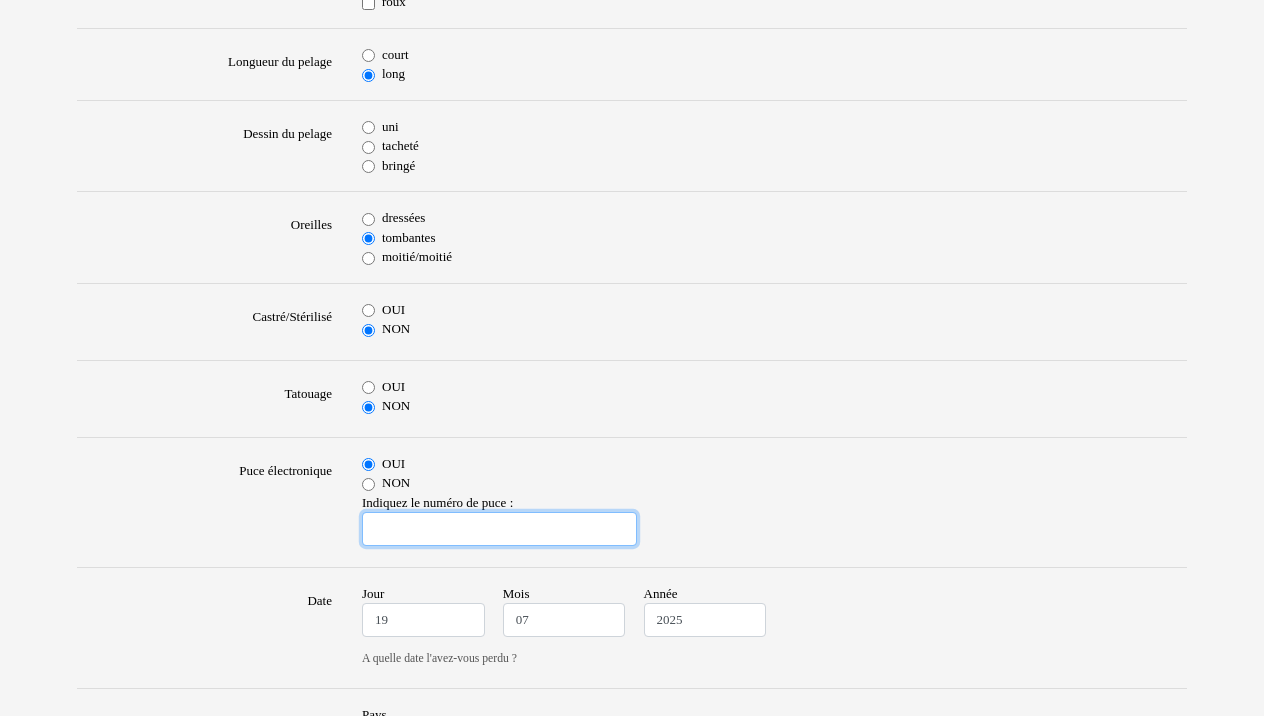 click at bounding box center (499, 529) 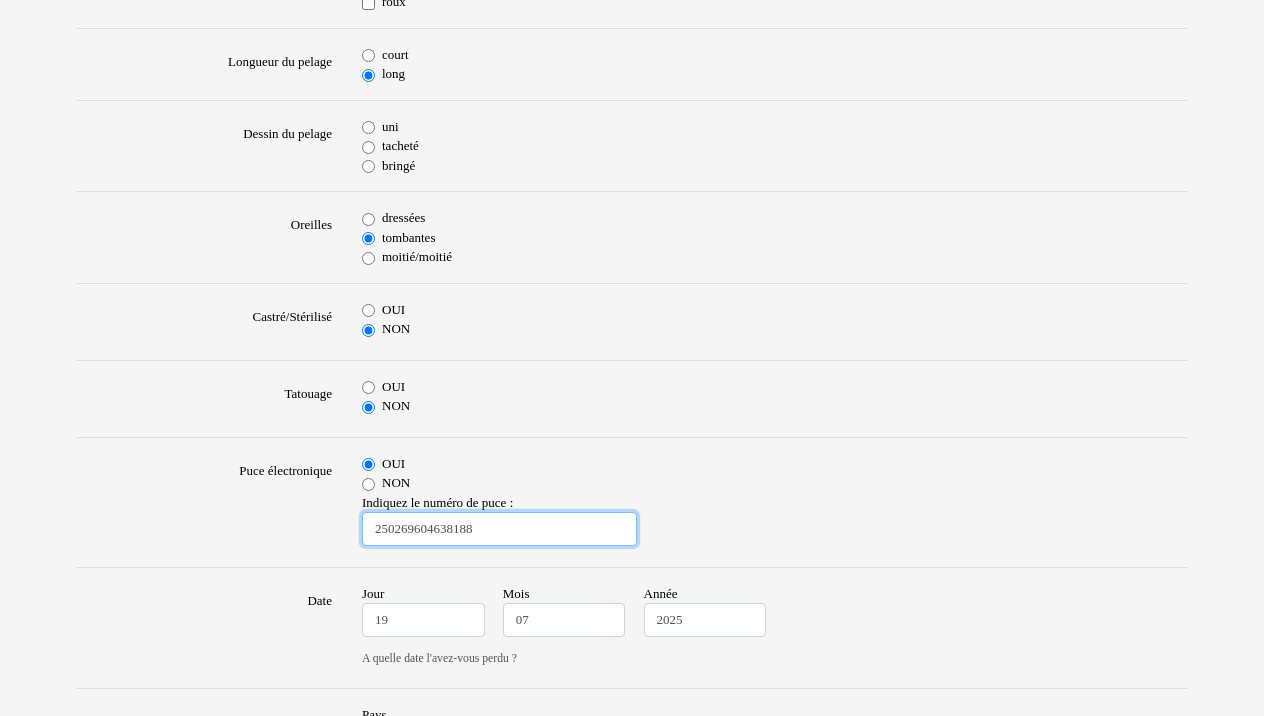 type on "250269604638188" 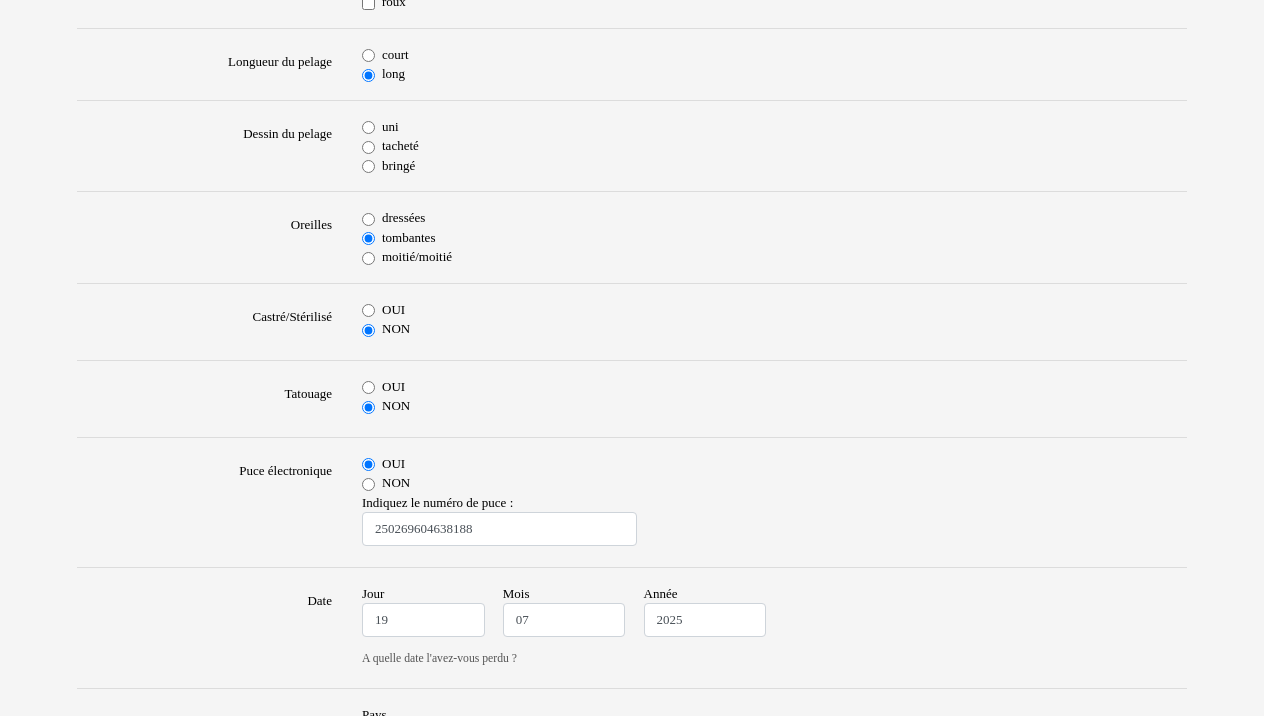 click on "Jour 19
Mois 07
Année 2025
A quelle date l'avez-vous perdu ?" at bounding box center [774, 628] 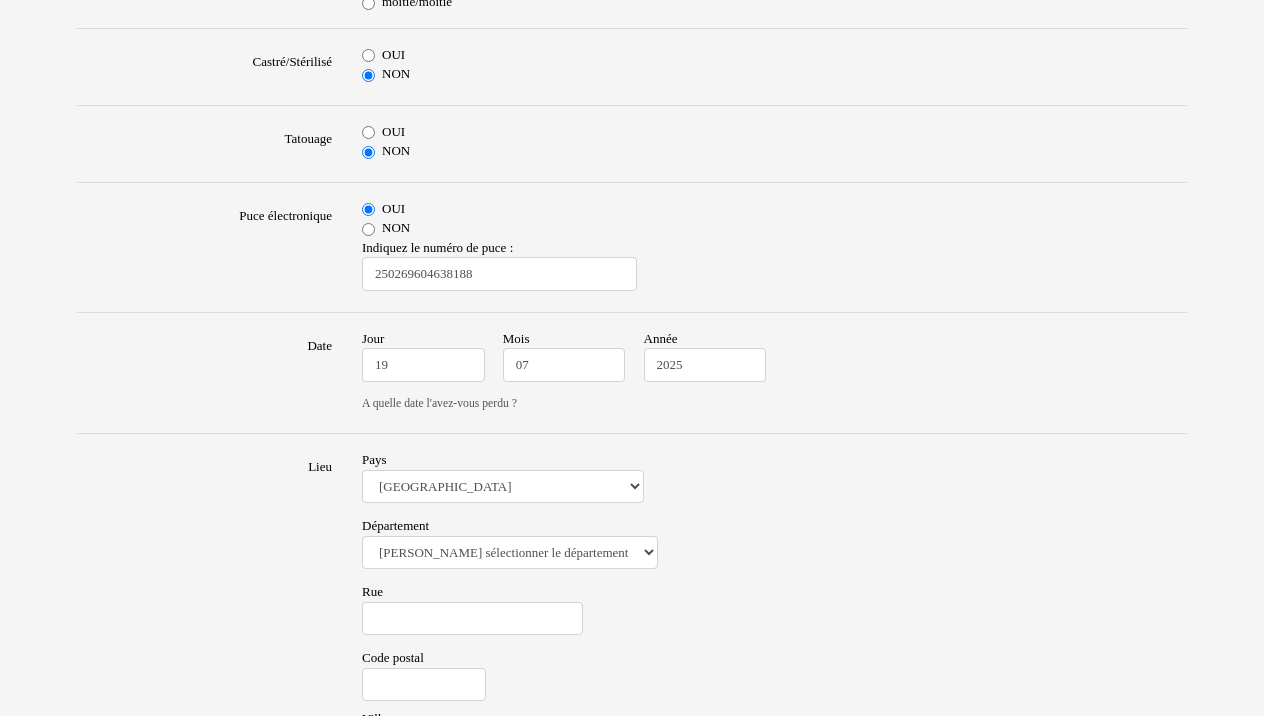 scroll, scrollTop: 1114, scrollLeft: 0, axis: vertical 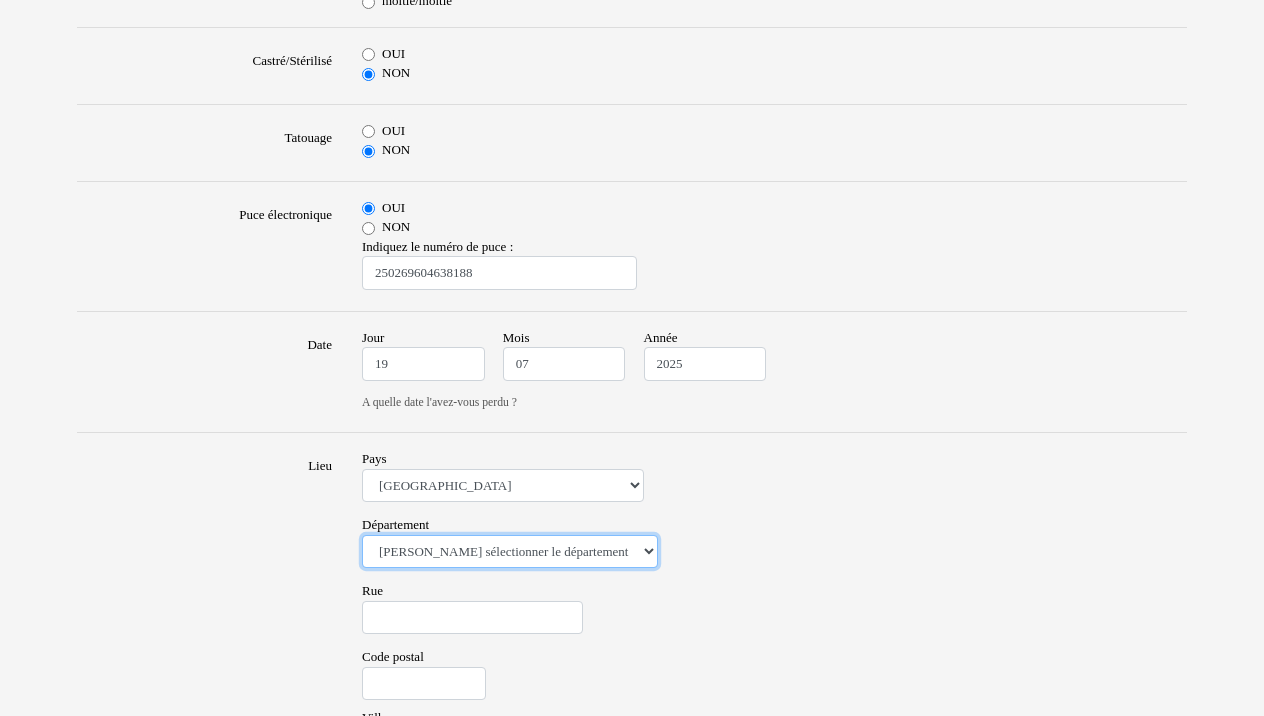 select on "59" 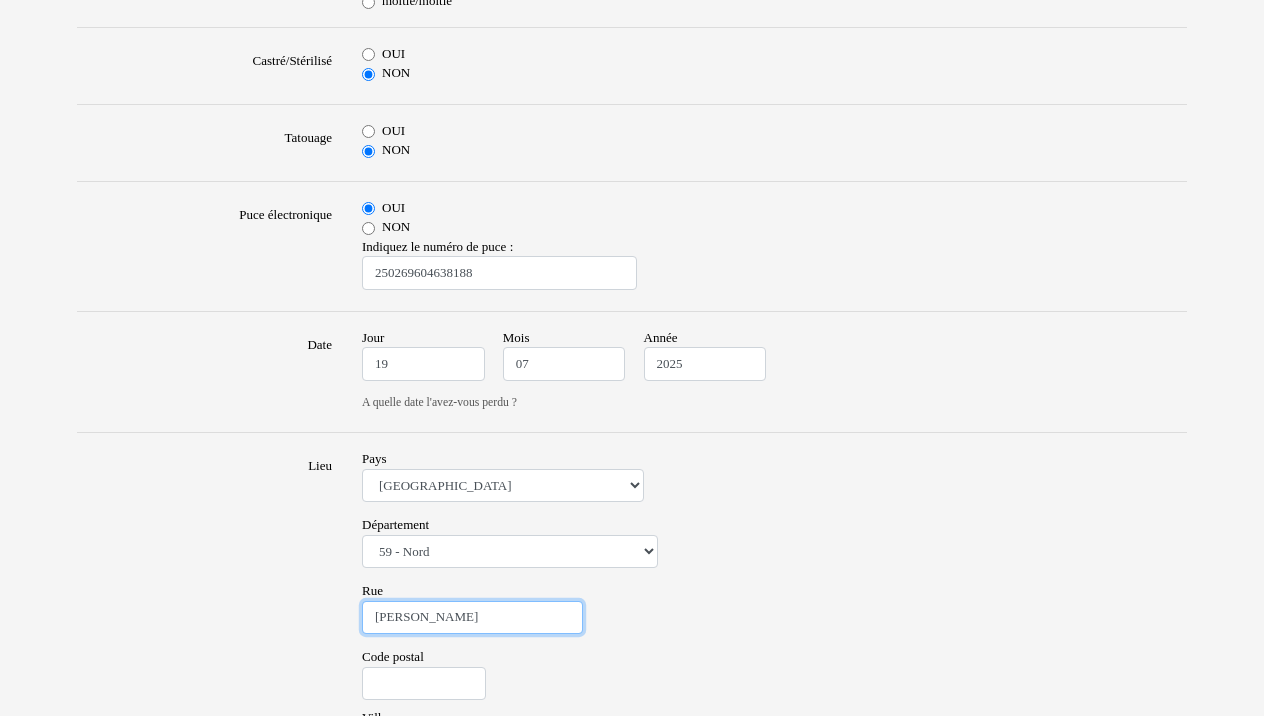 type on "jean bonnaire" 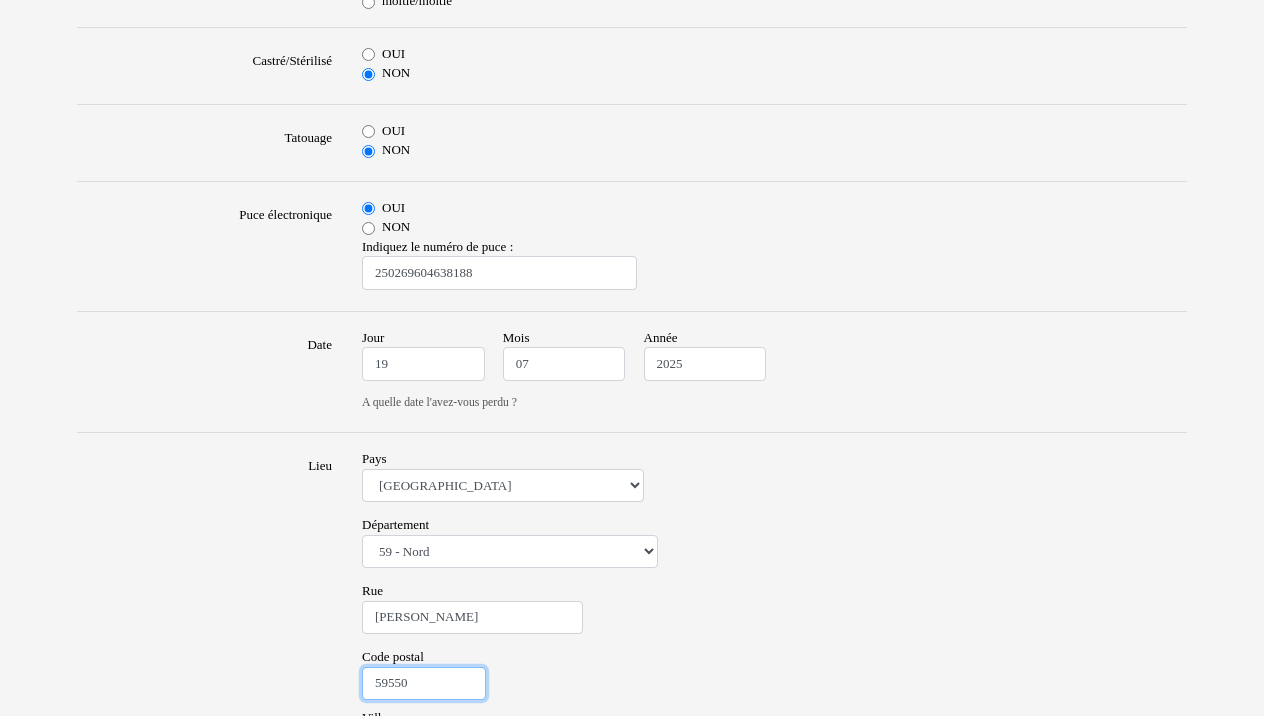 type on "59550" 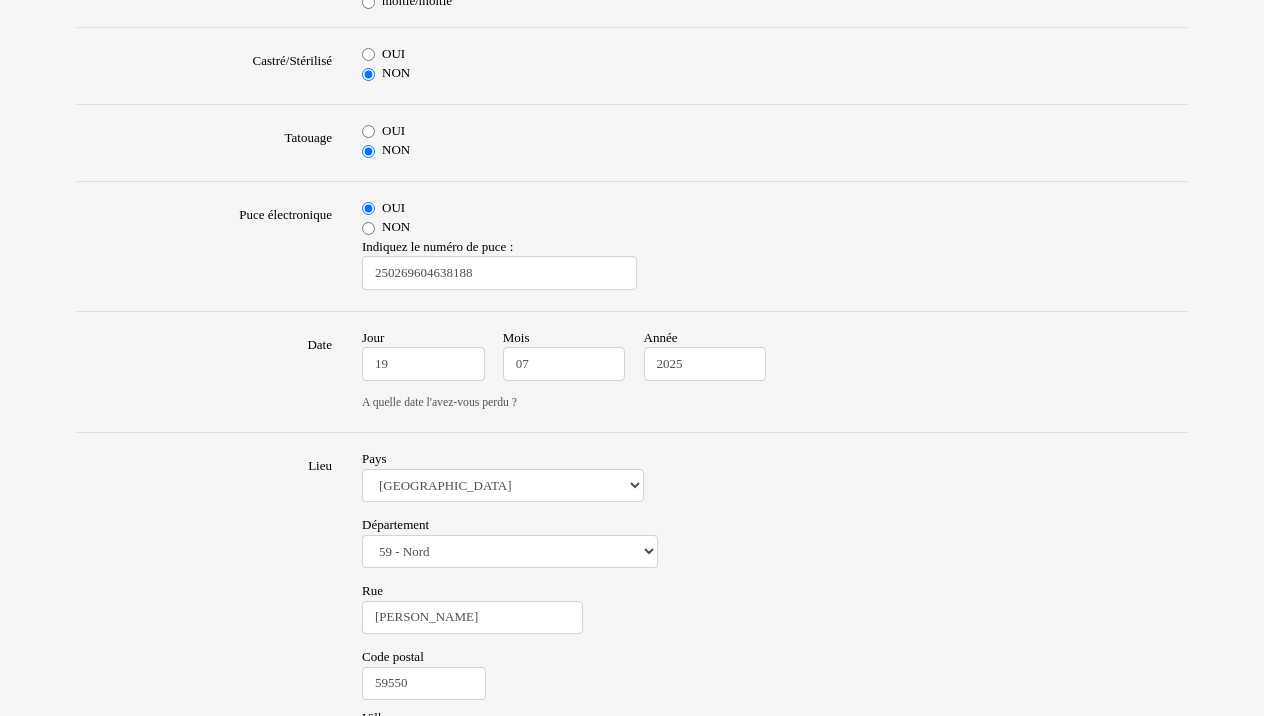 click on "Code postal    59550" at bounding box center [774, 677] 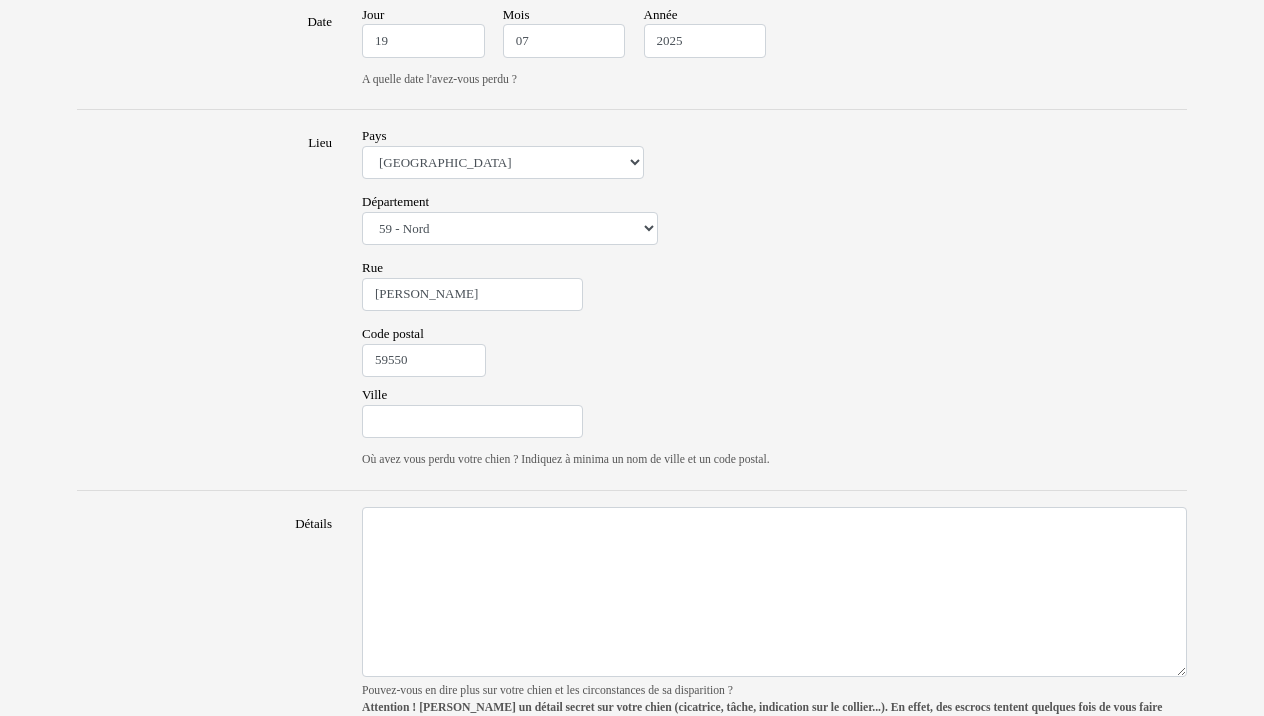 scroll, scrollTop: 1448, scrollLeft: 0, axis: vertical 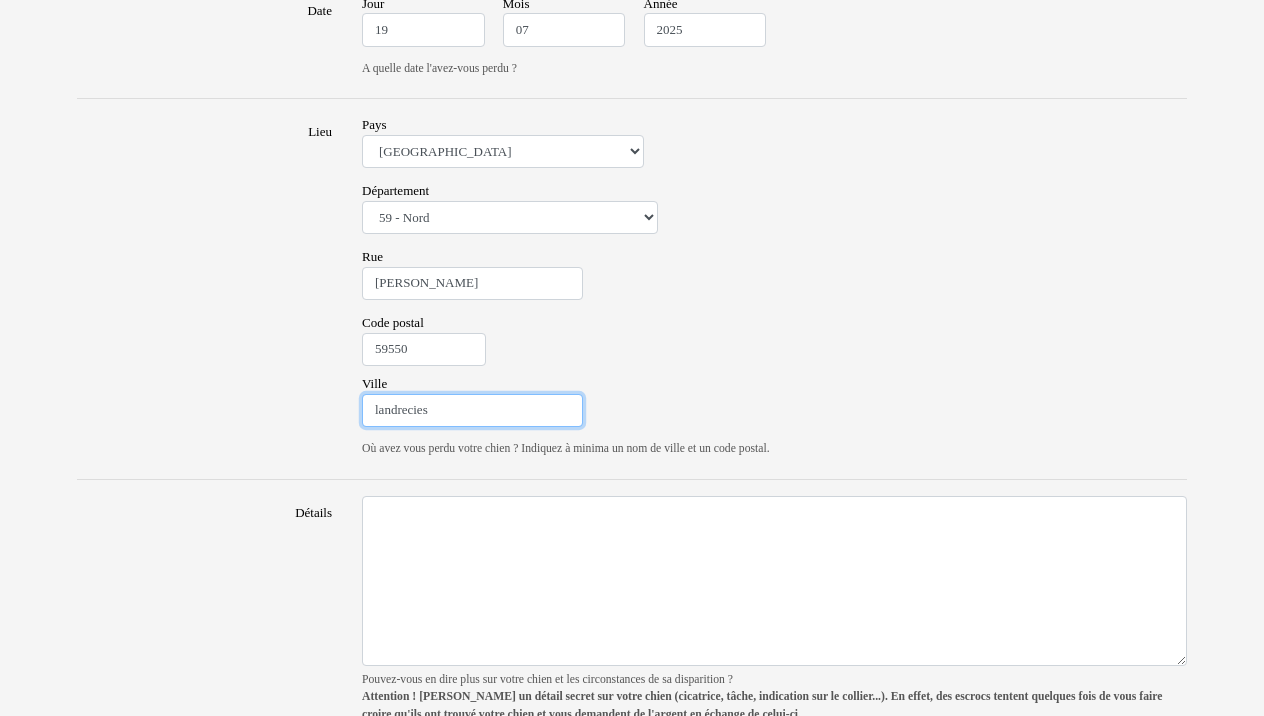 type on "landrecies" 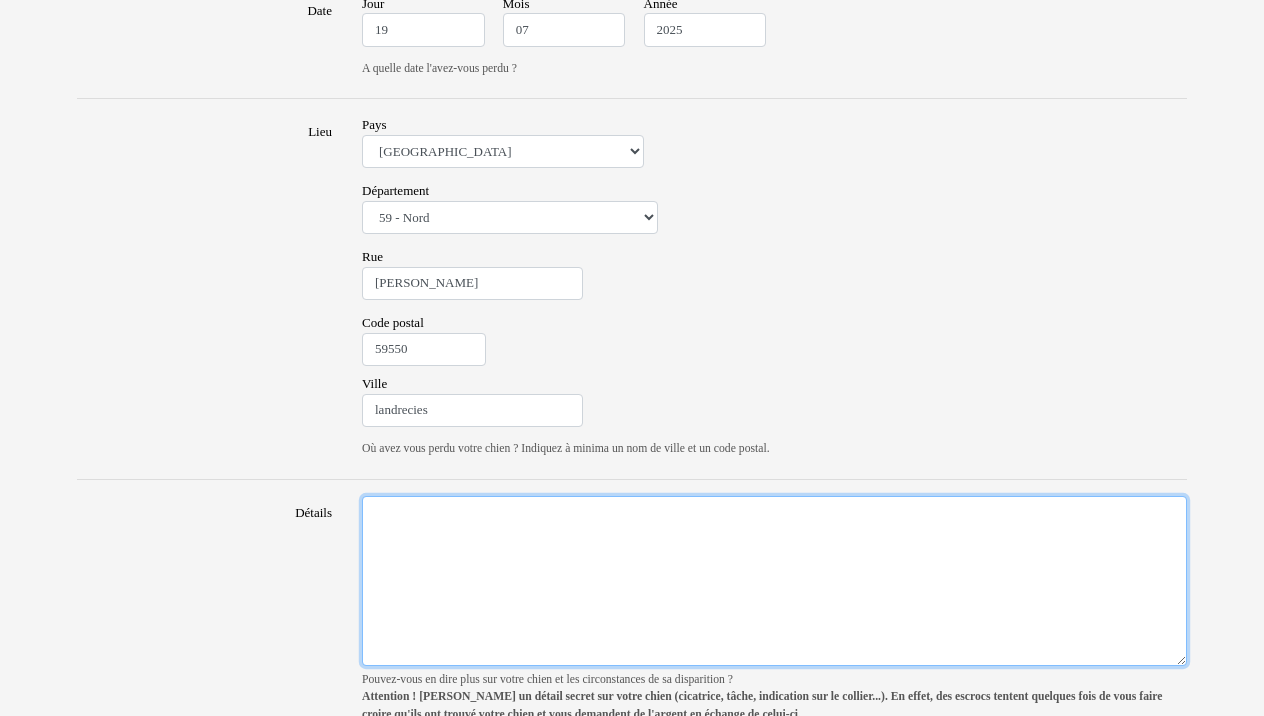 click on "Détails" at bounding box center [774, 581] 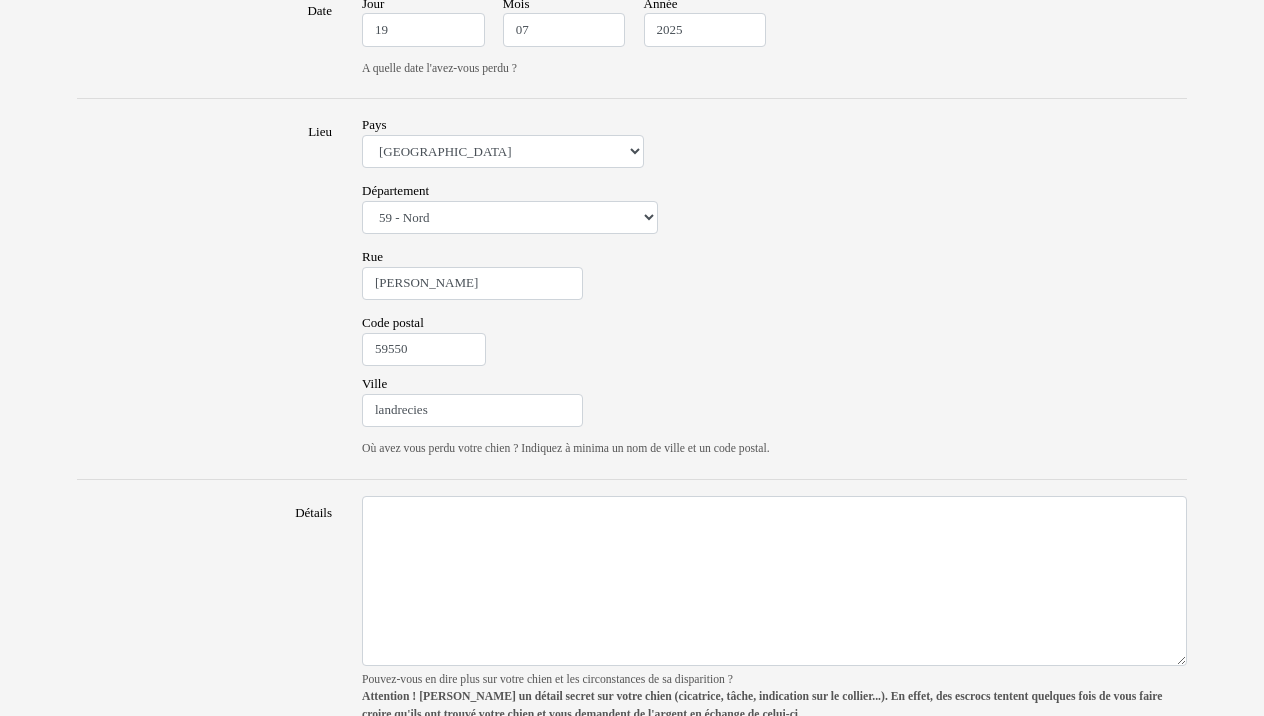 click on "Nouvelle annonce de chien perdu
Chaque seconde compte ⏱️
Déposez une annonce visible immédiatement et bénéficiez de notre réseau pour maximiser vos chances de le retrouver.
239
chiens retrouvés cette semaine.  Retrouvons le vôtre aussi vite que possible !
Nom de votre chien
sweess
Sexe
Mâle
Femelle
Race dominante
Aucune race particulière (croisé)
Affenpinscher Airedale Terrier Akita Akita Américain Anglo Français de Petite Vénerie Ariégeois Azawakh Barbet Barbu Tchèque Barzoï Basenji Basset Artésien Normand Basset Bleu de Gascogne Basset de Westphalie Basset des Alpes Basset Fauve de Bretagne Basset Hound Basset Suedois Beagle Beagle Harrier Bearded Collie Bedlington Terrier Berger Allemand Berger Australien Berger Belge Berger Belge Groenendael Berger Belge Laekenois Berger Belge Malinois Kai" at bounding box center [632, -237] 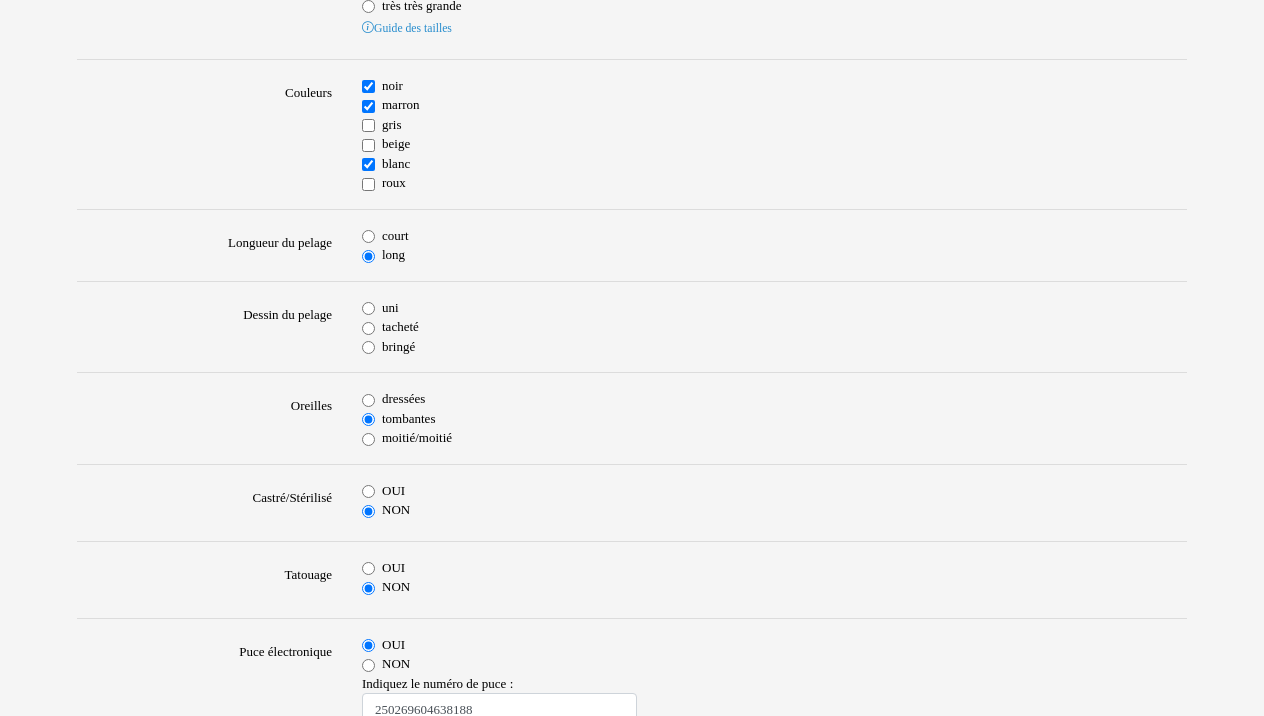 scroll, scrollTop: 755, scrollLeft: 0, axis: vertical 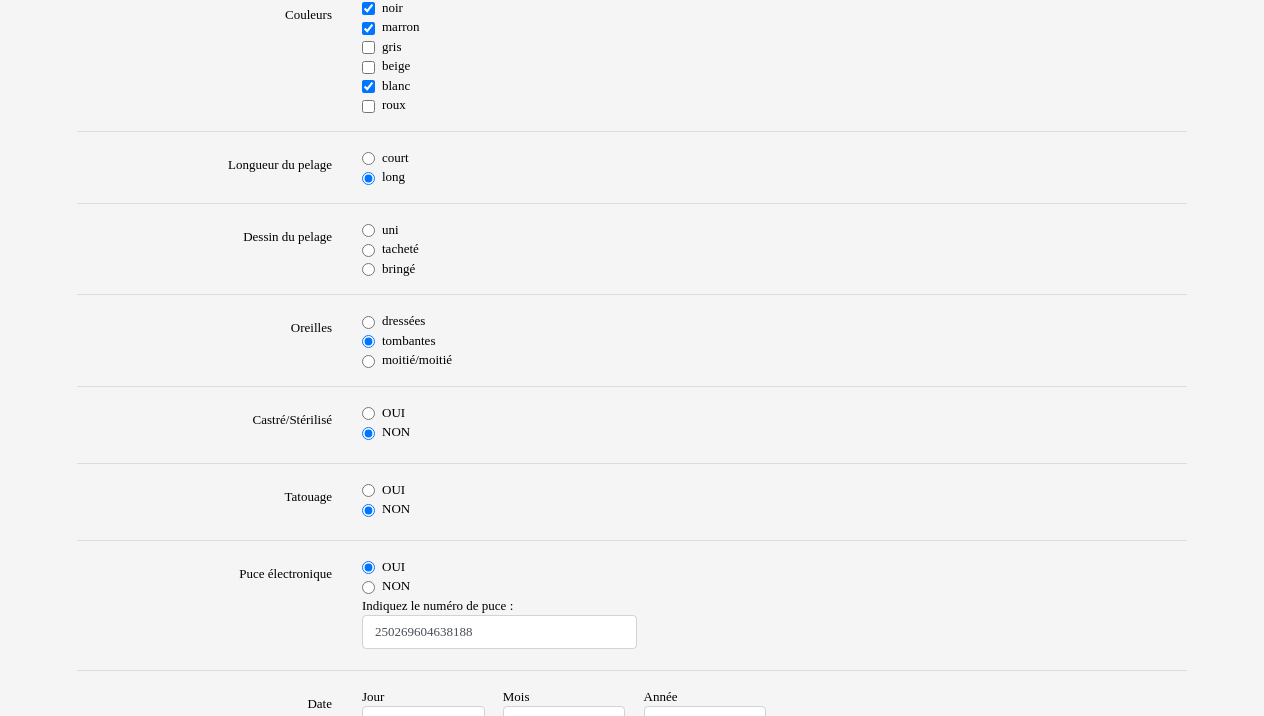 click on "tacheté" at bounding box center (368, 250) 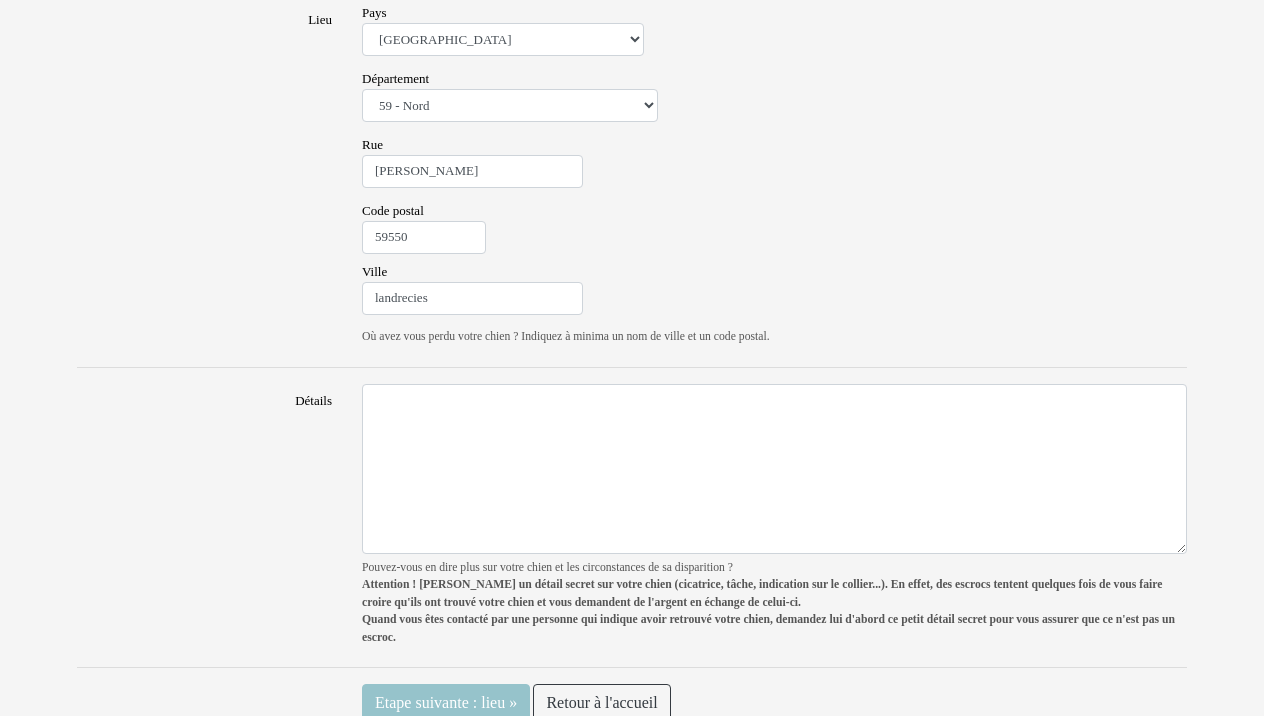 scroll, scrollTop: 1558, scrollLeft: 0, axis: vertical 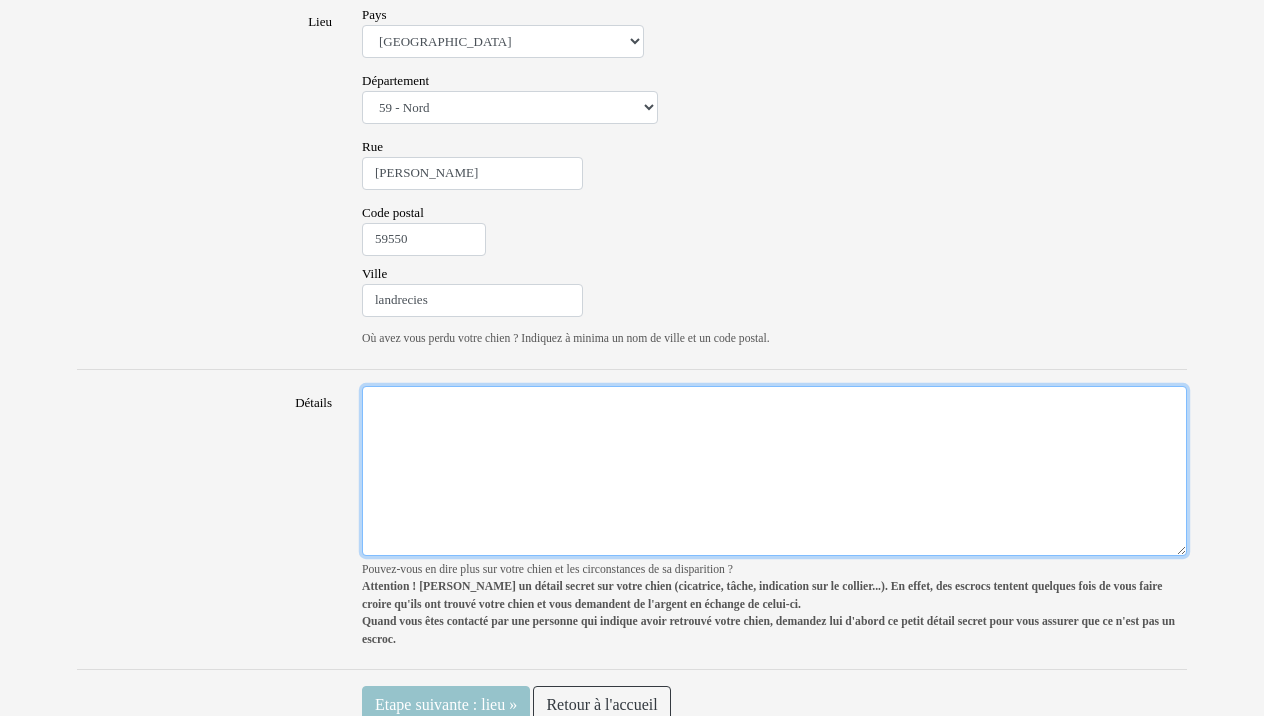 click on "Détails" at bounding box center [774, 471] 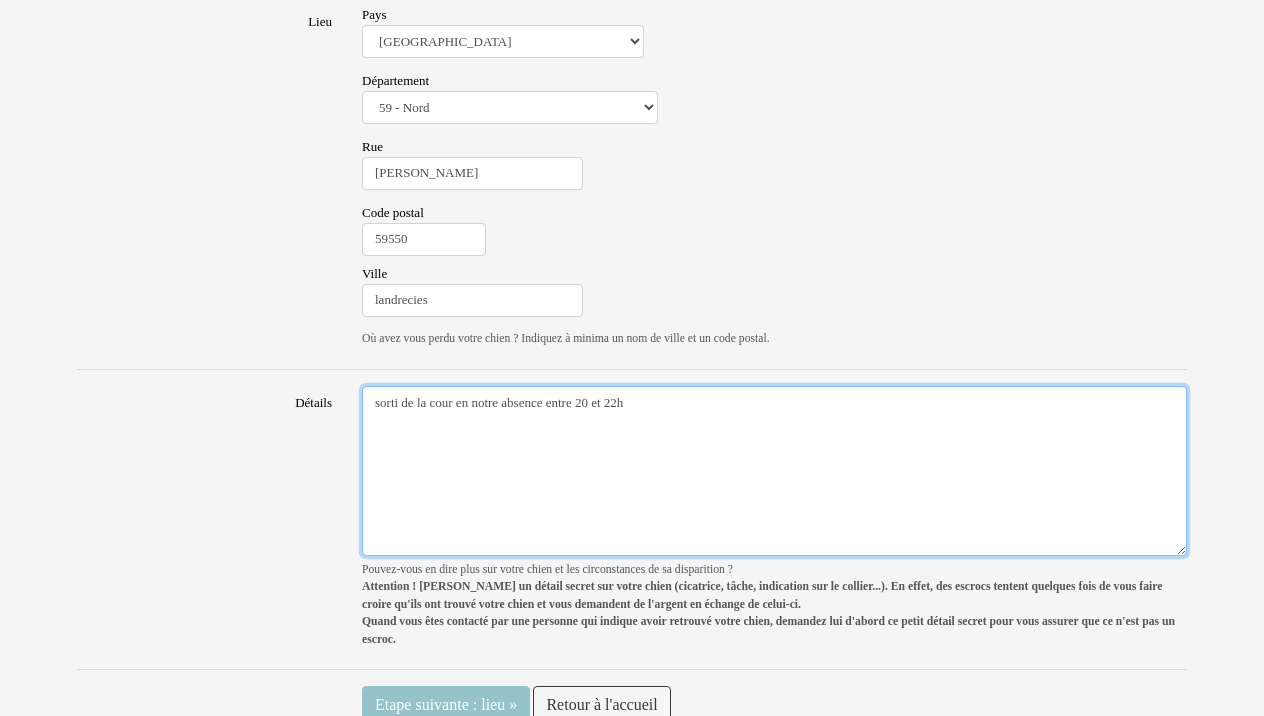 click on "sorti de la cour en notre absence entre 20 et 22h" at bounding box center (774, 471) 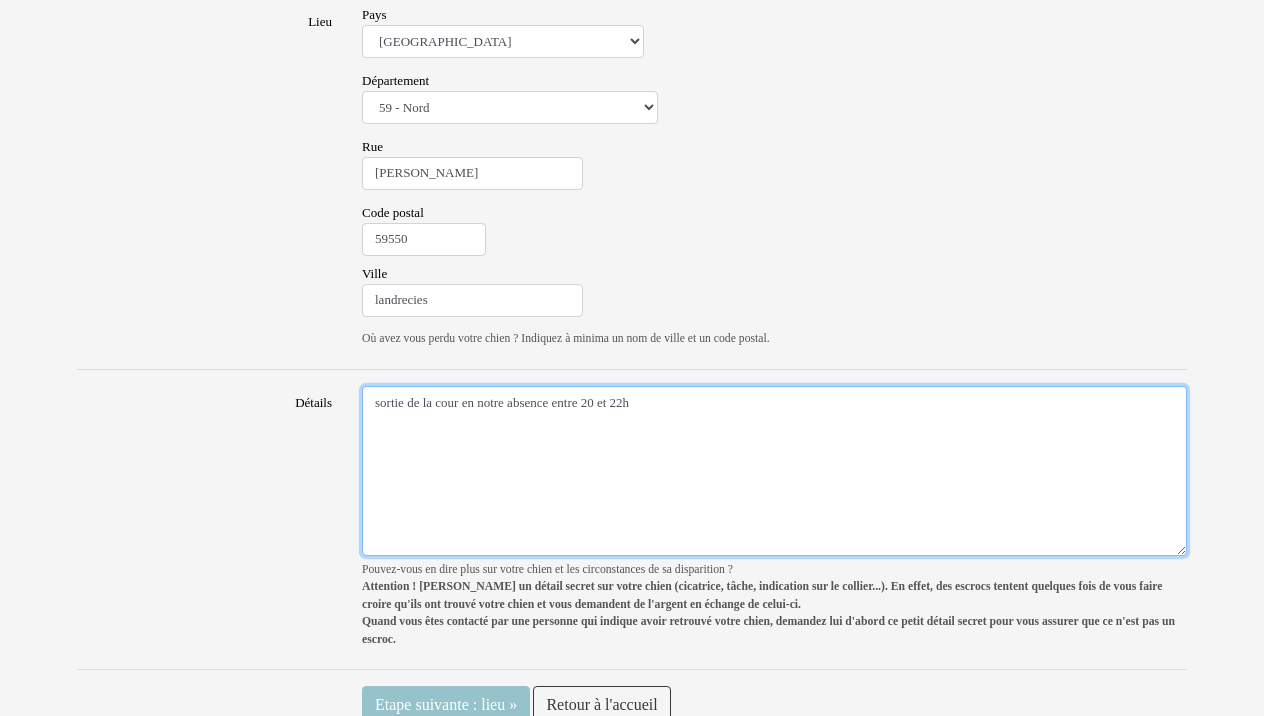 click on "sortie de la cour en notre absence entre 20 et 22h" at bounding box center (774, 471) 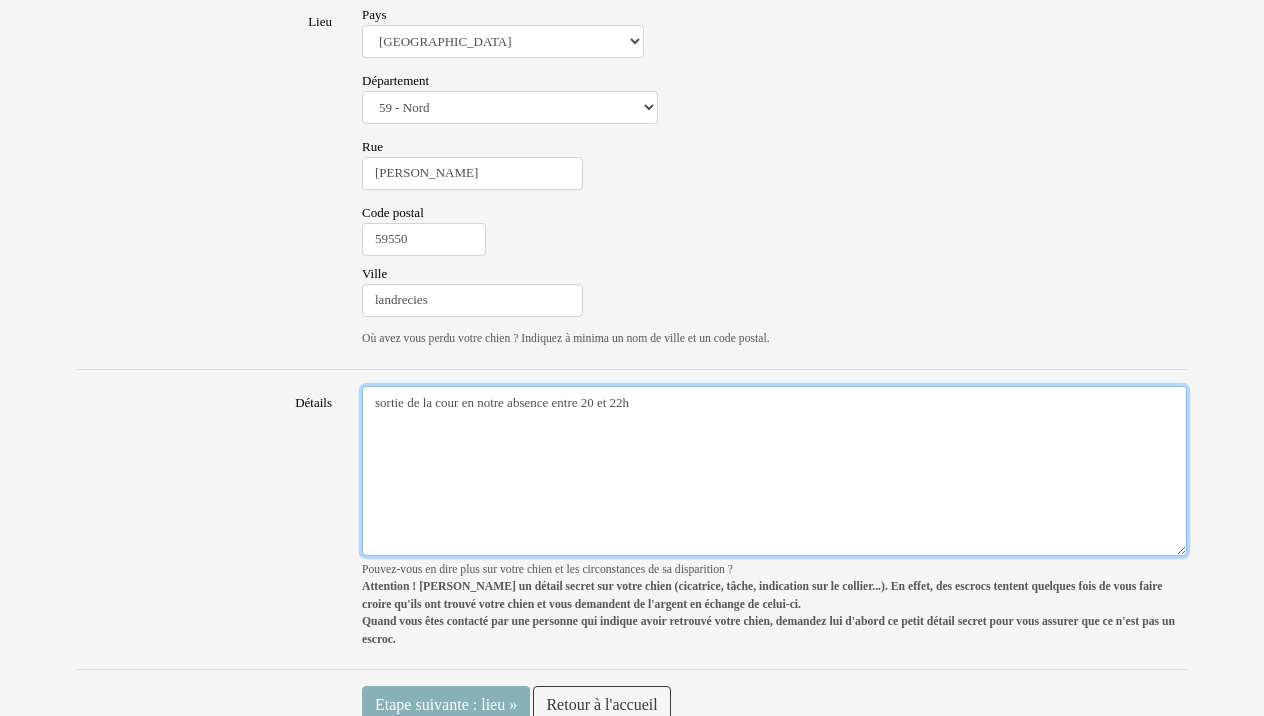 type on "sortie de la cour en notre absence entre 20 et 22h" 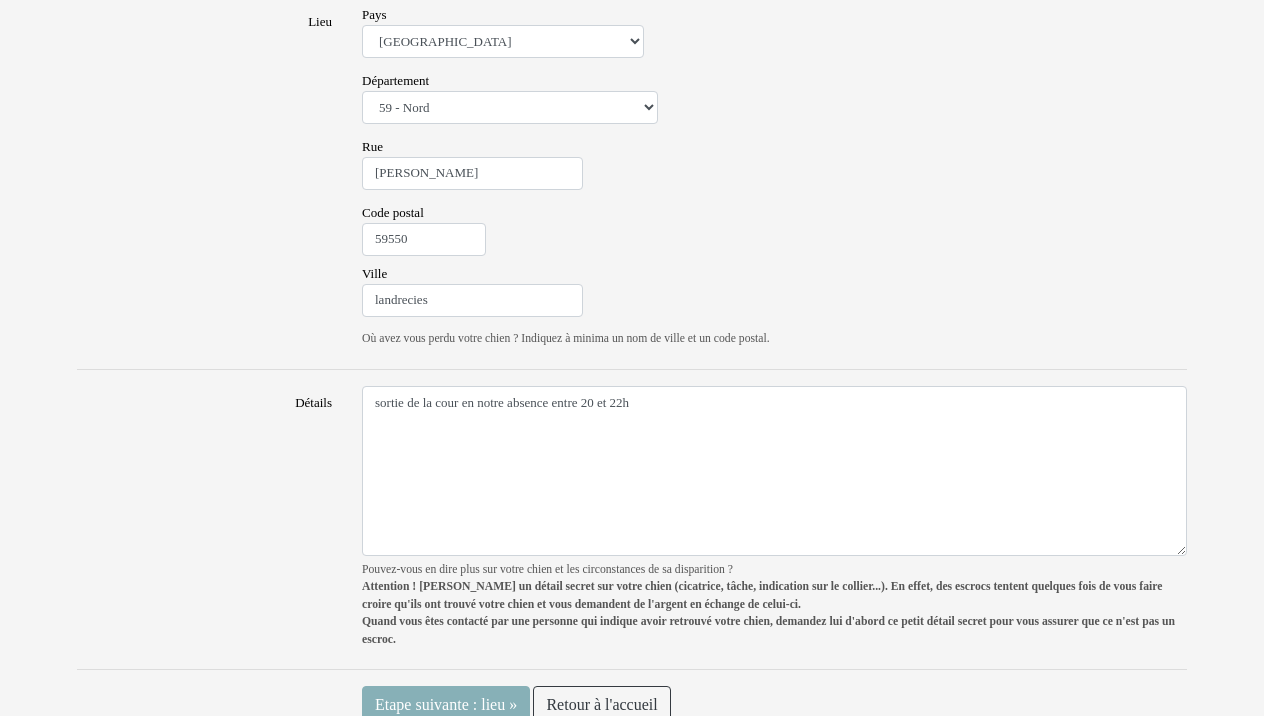 click on "Etape suivante : lieu »" at bounding box center (446, 705) 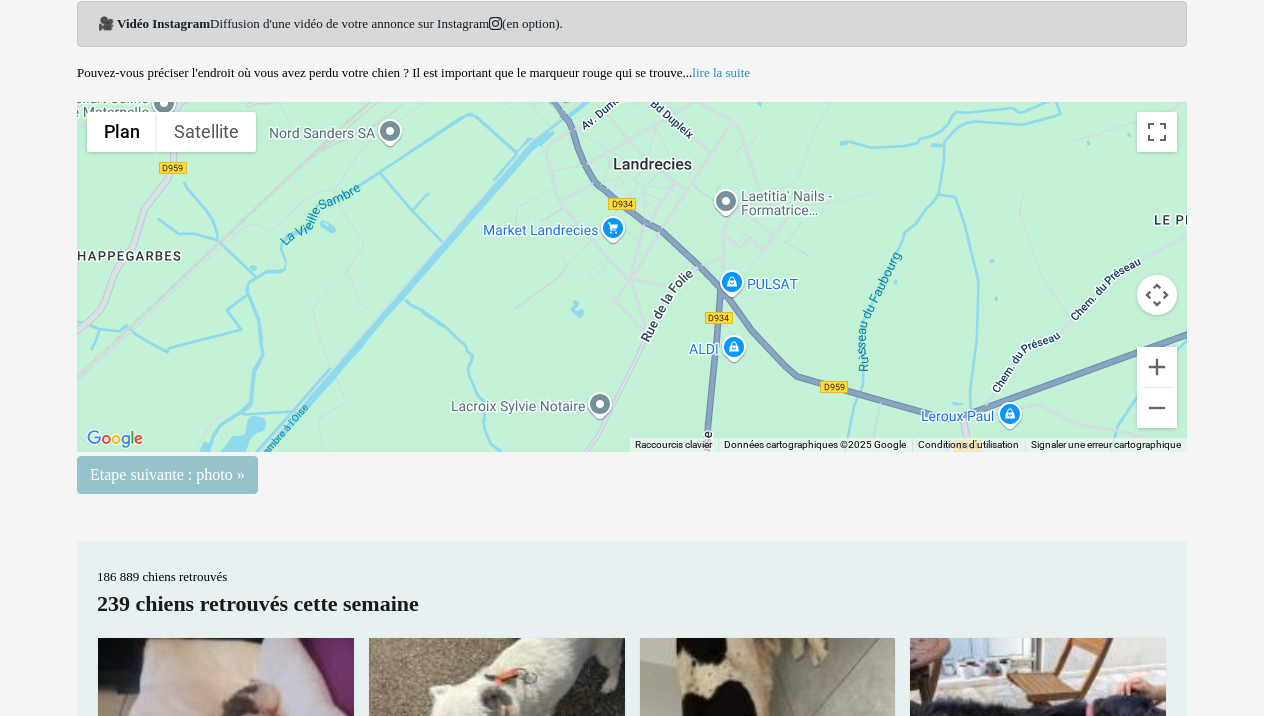 scroll, scrollTop: 206, scrollLeft: 0, axis: vertical 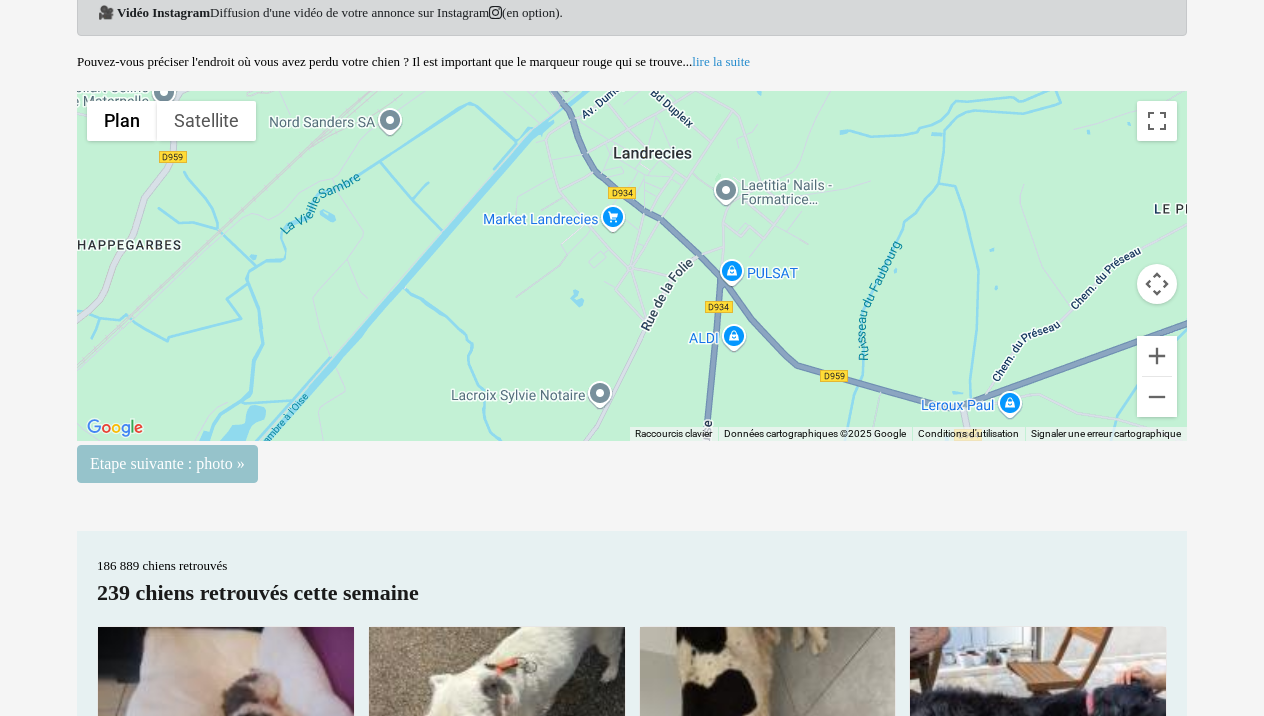 click at bounding box center [632, 266] 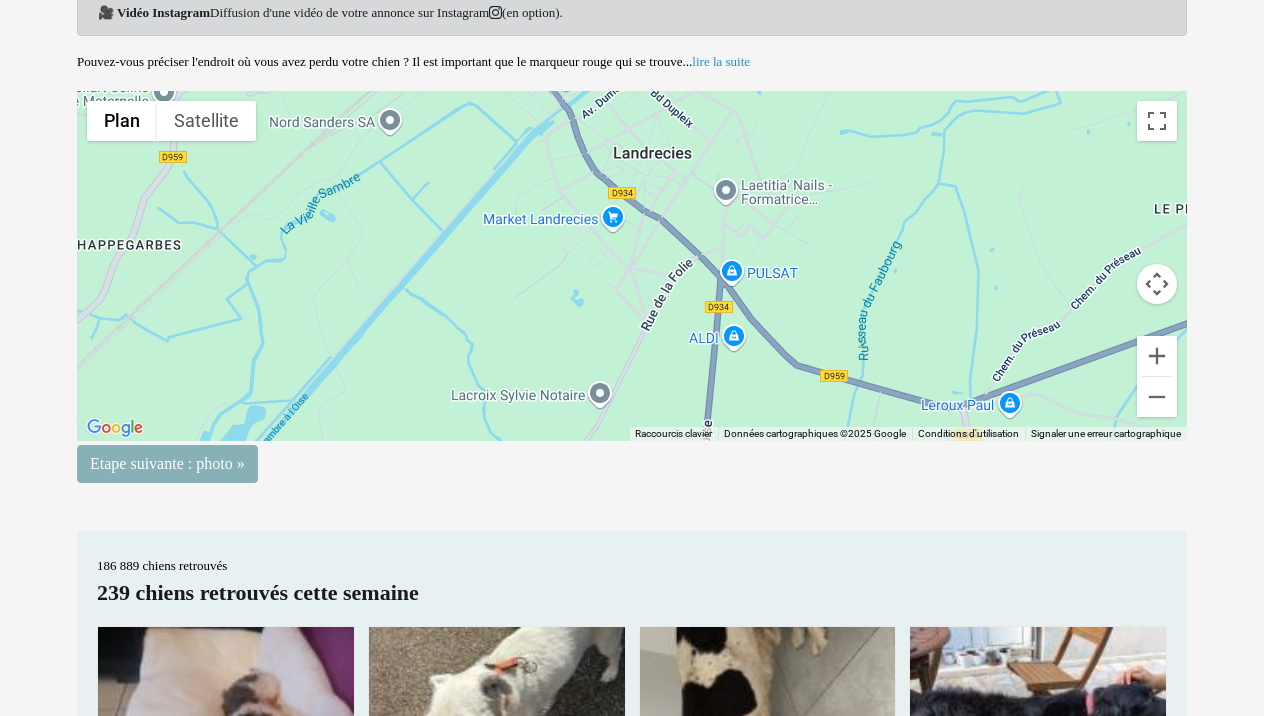 click on "Etape suivante : photo »" at bounding box center [167, 464] 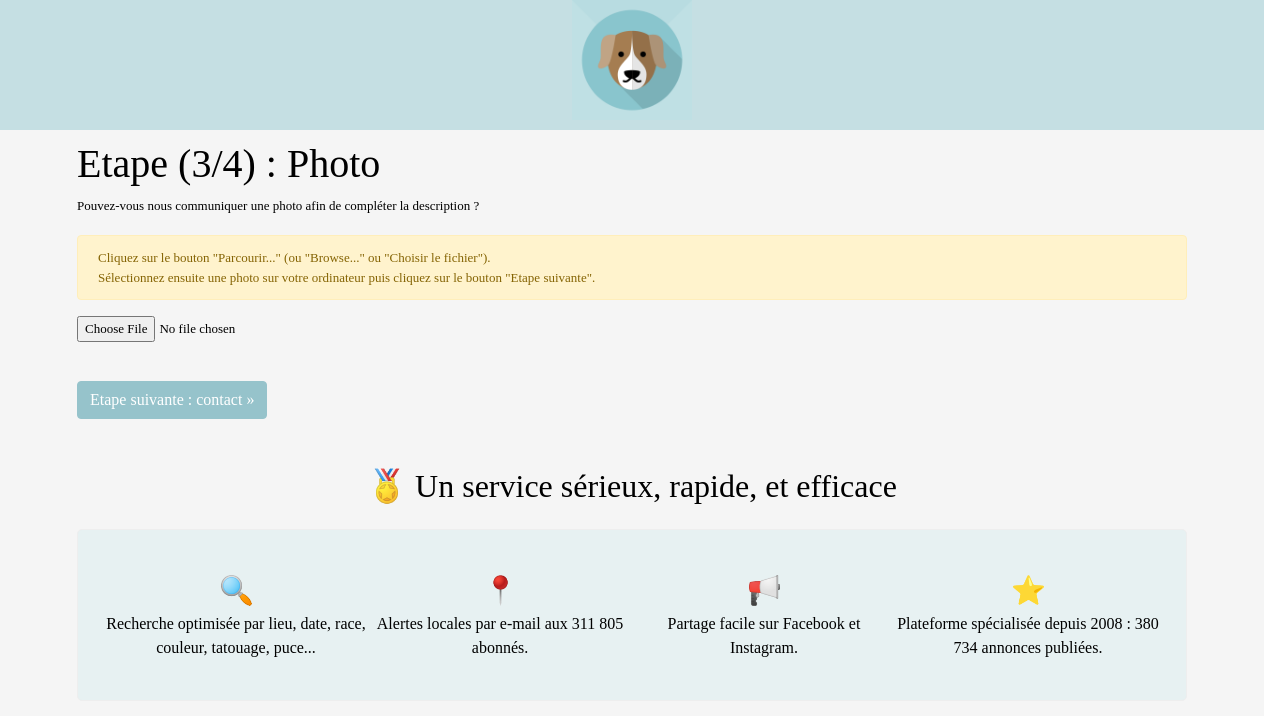 scroll, scrollTop: 0, scrollLeft: 0, axis: both 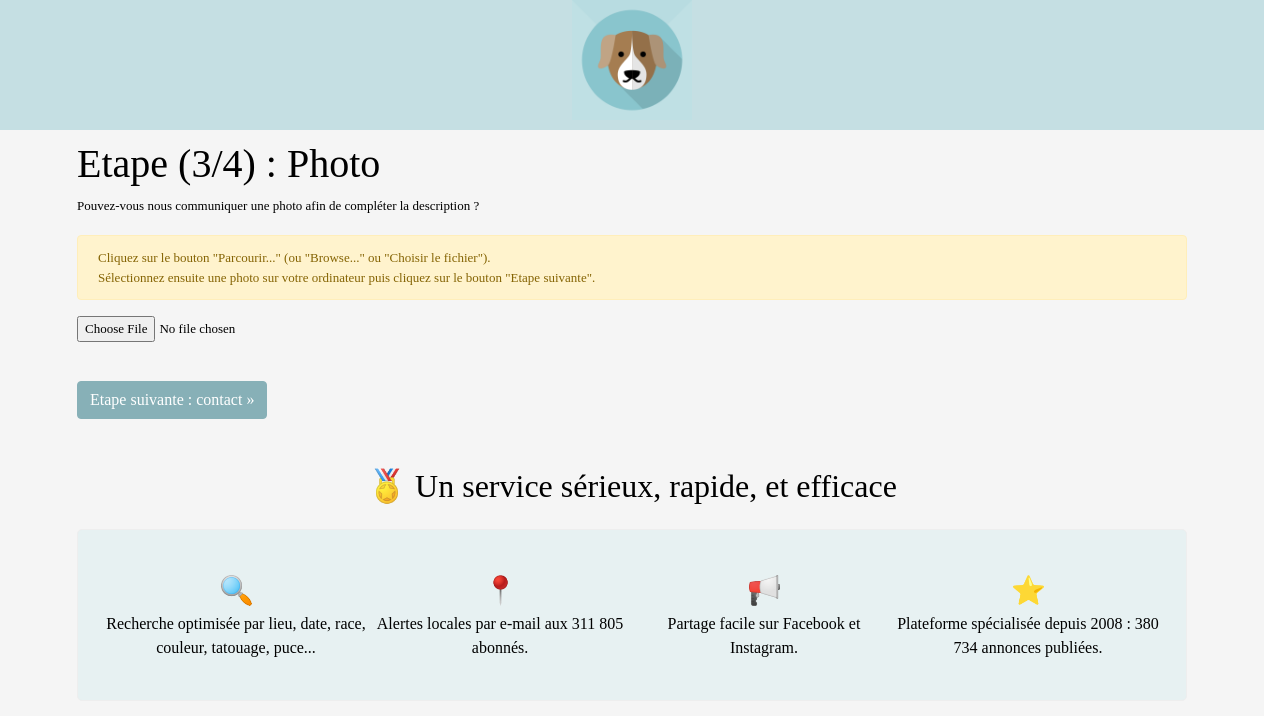click on "Etape suivante : contact »" at bounding box center [172, 400] 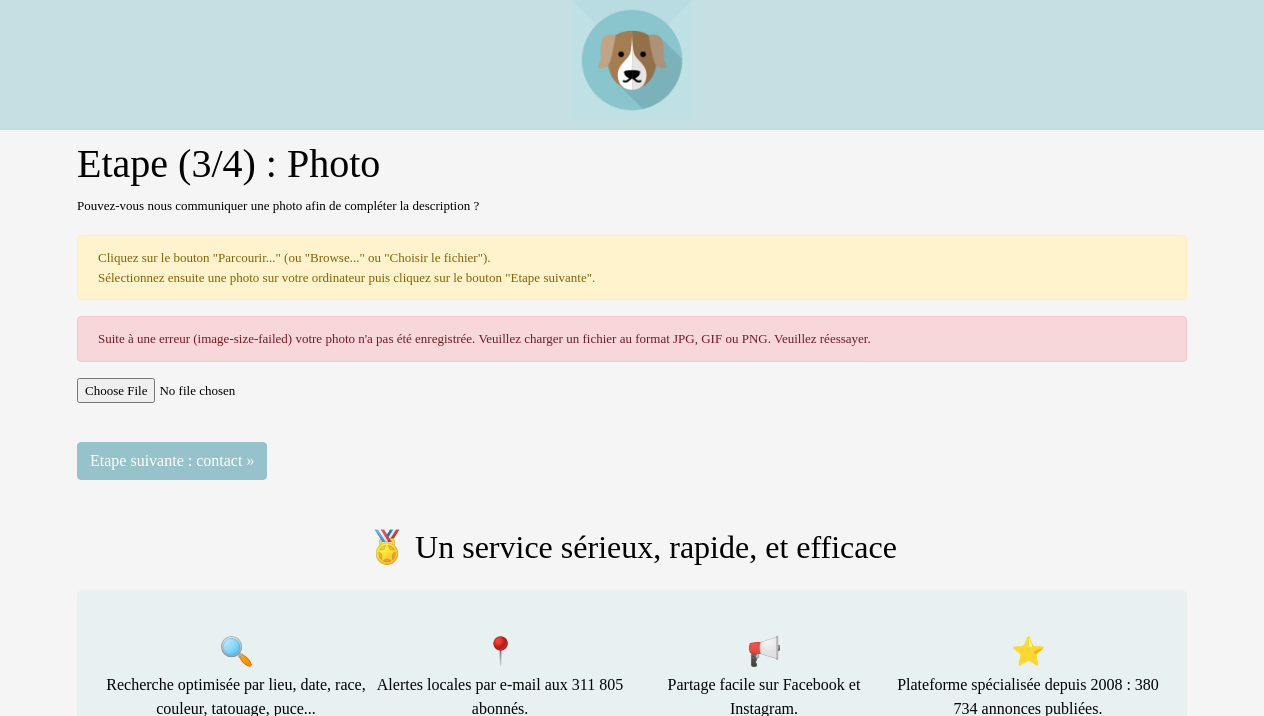 scroll, scrollTop: 0, scrollLeft: 0, axis: both 